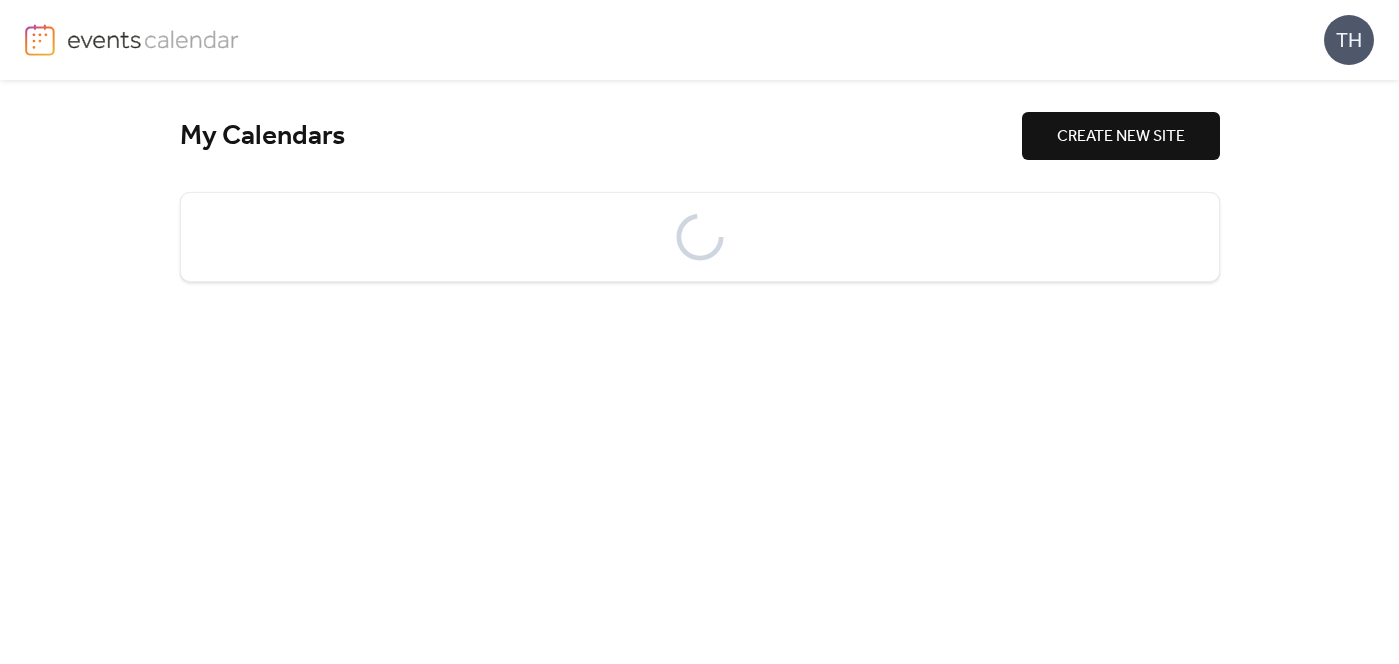 scroll, scrollTop: 0, scrollLeft: 0, axis: both 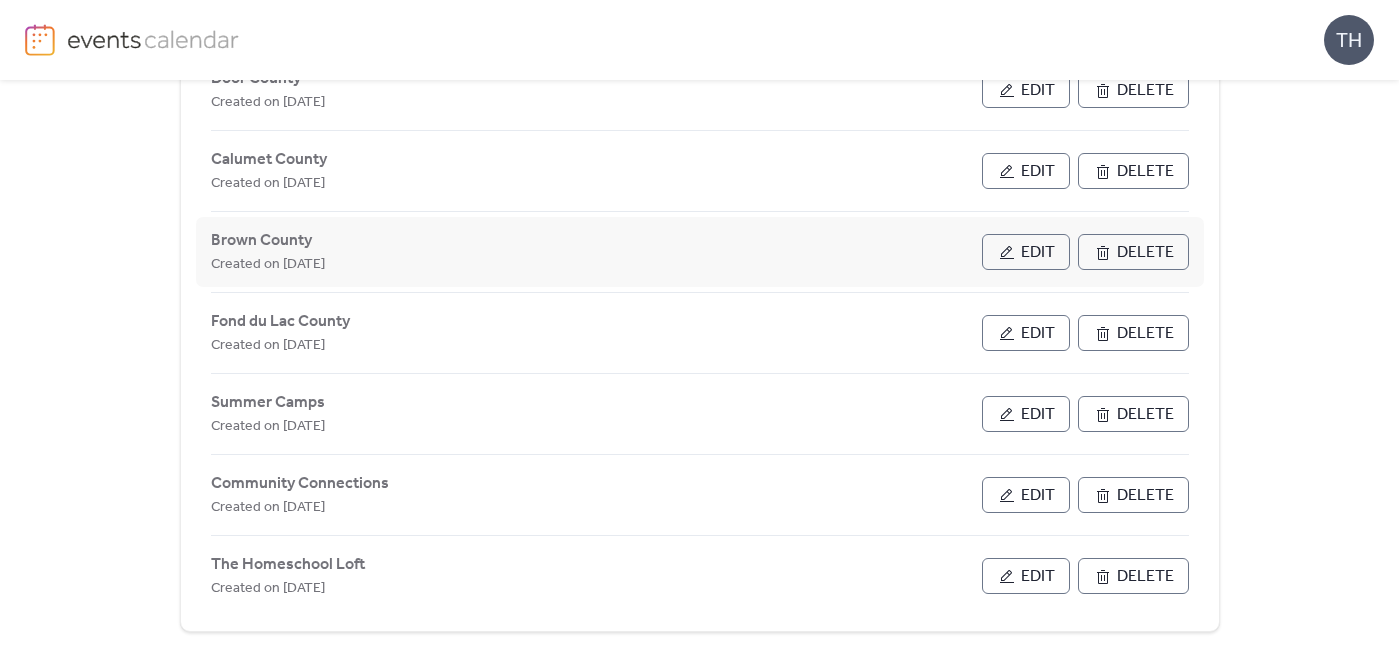 click on "Edit" at bounding box center (1038, 253) 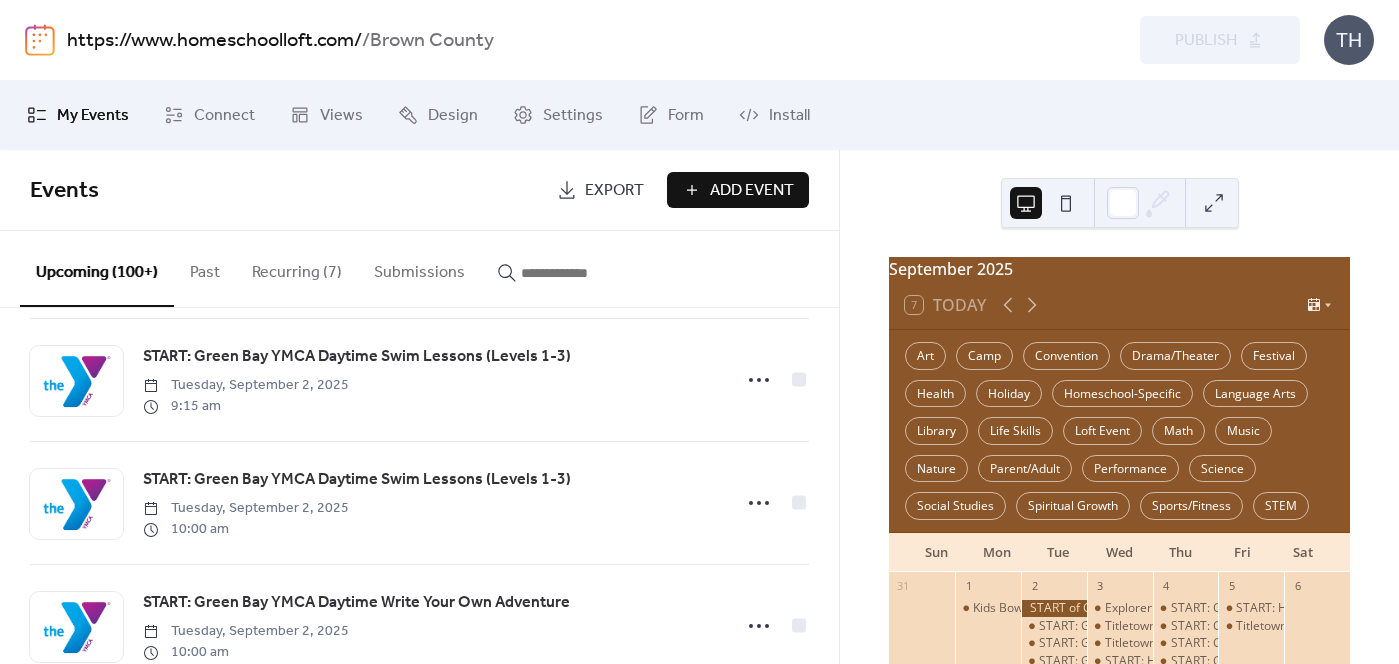 scroll, scrollTop: 0, scrollLeft: 0, axis: both 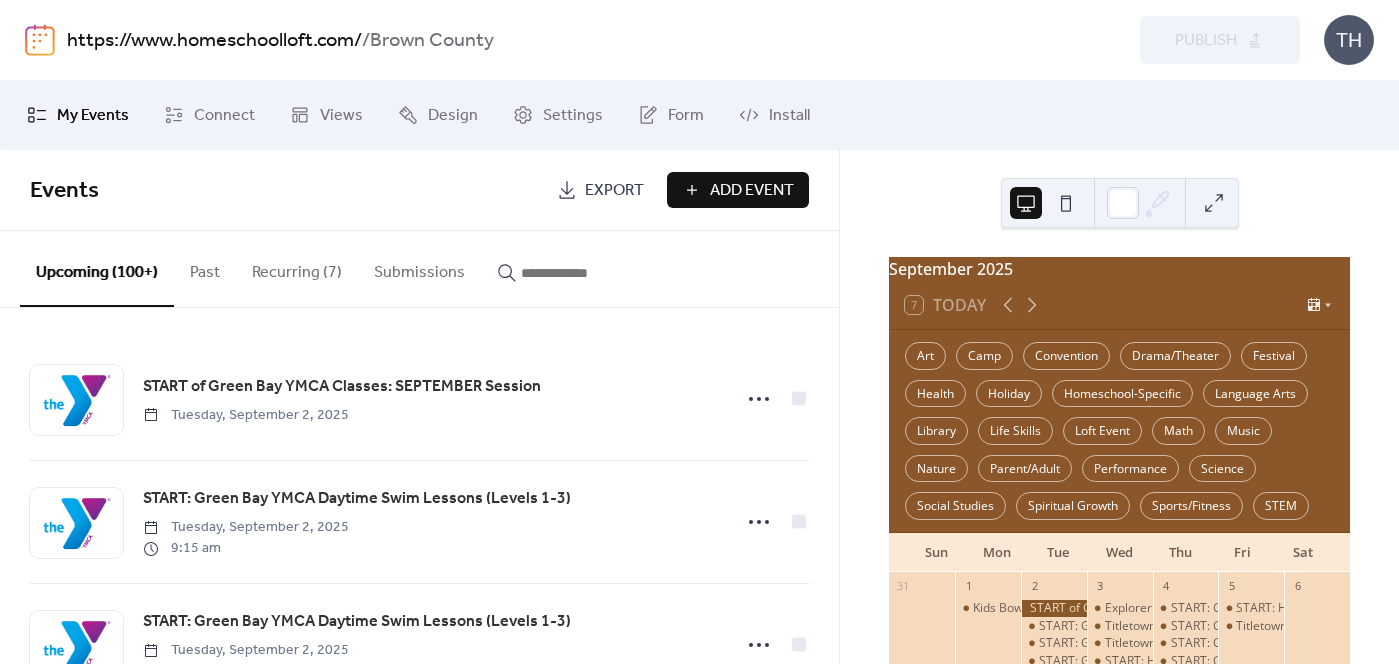click on "Add Event" at bounding box center (752, 191) 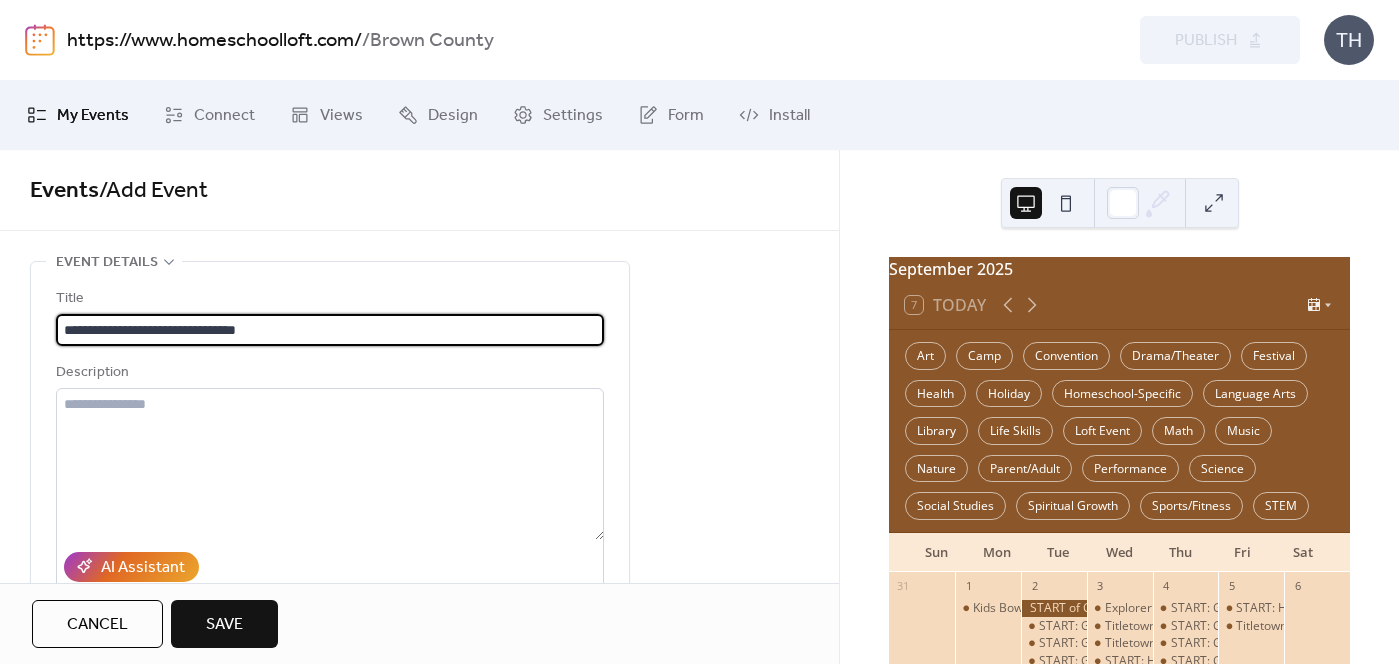 type on "**********" 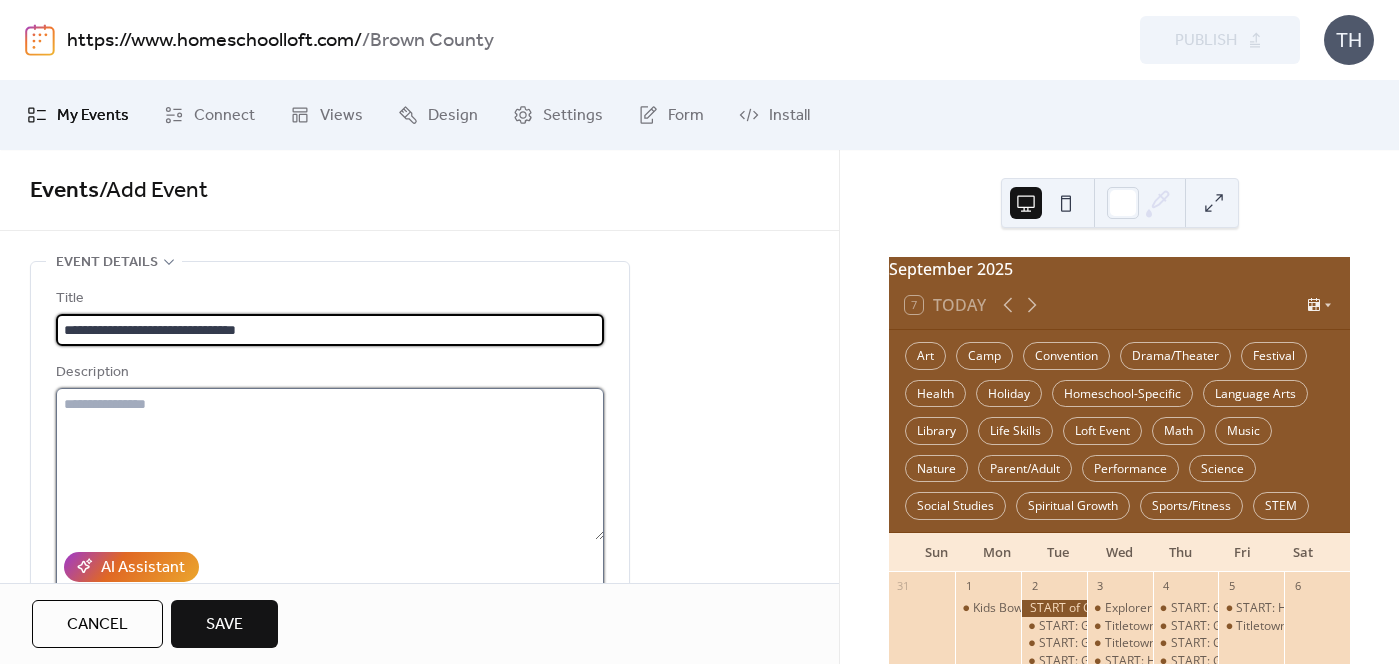 click at bounding box center [330, 464] 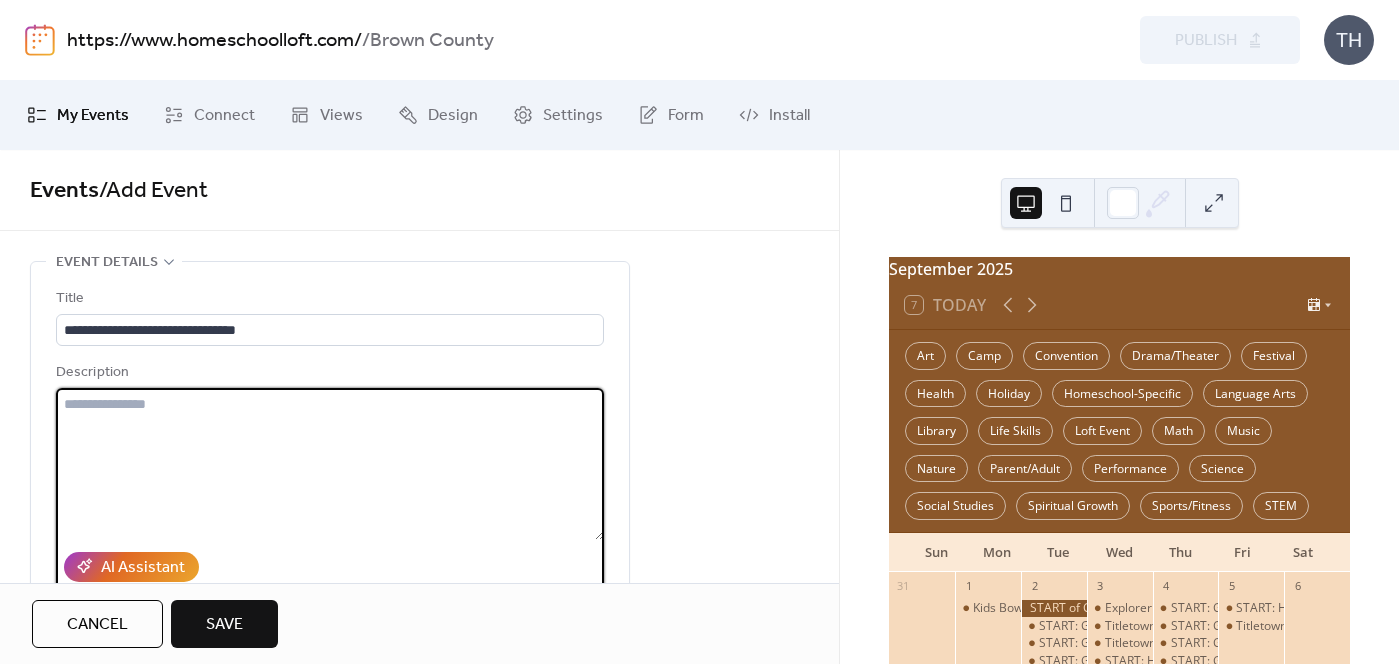 paste on "**********" 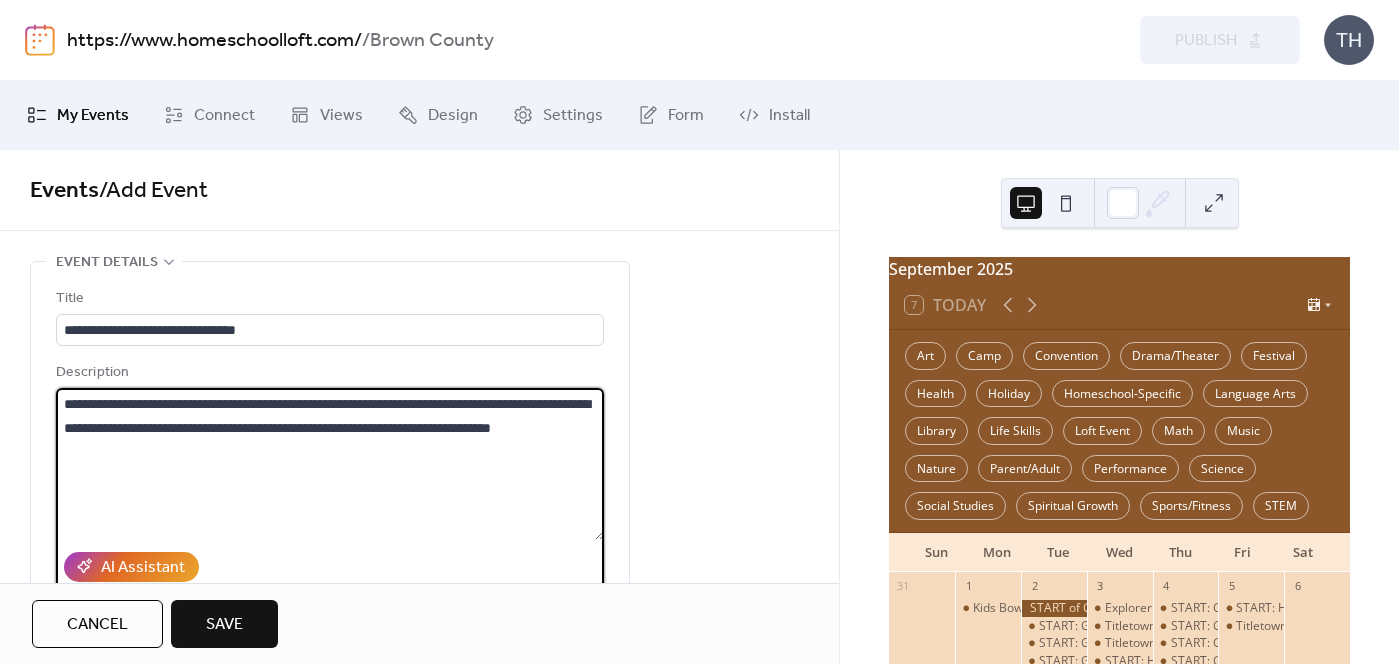 click on "**********" at bounding box center (330, 464) 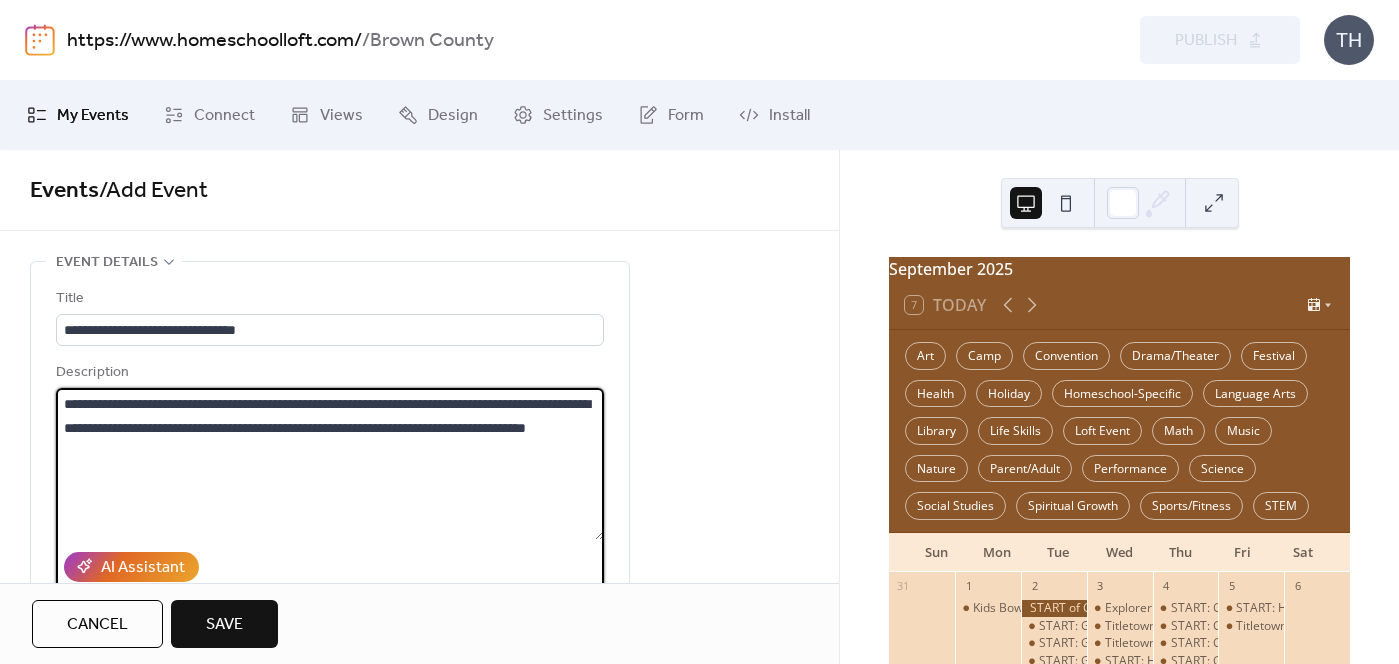 click on "**********" at bounding box center [330, 464] 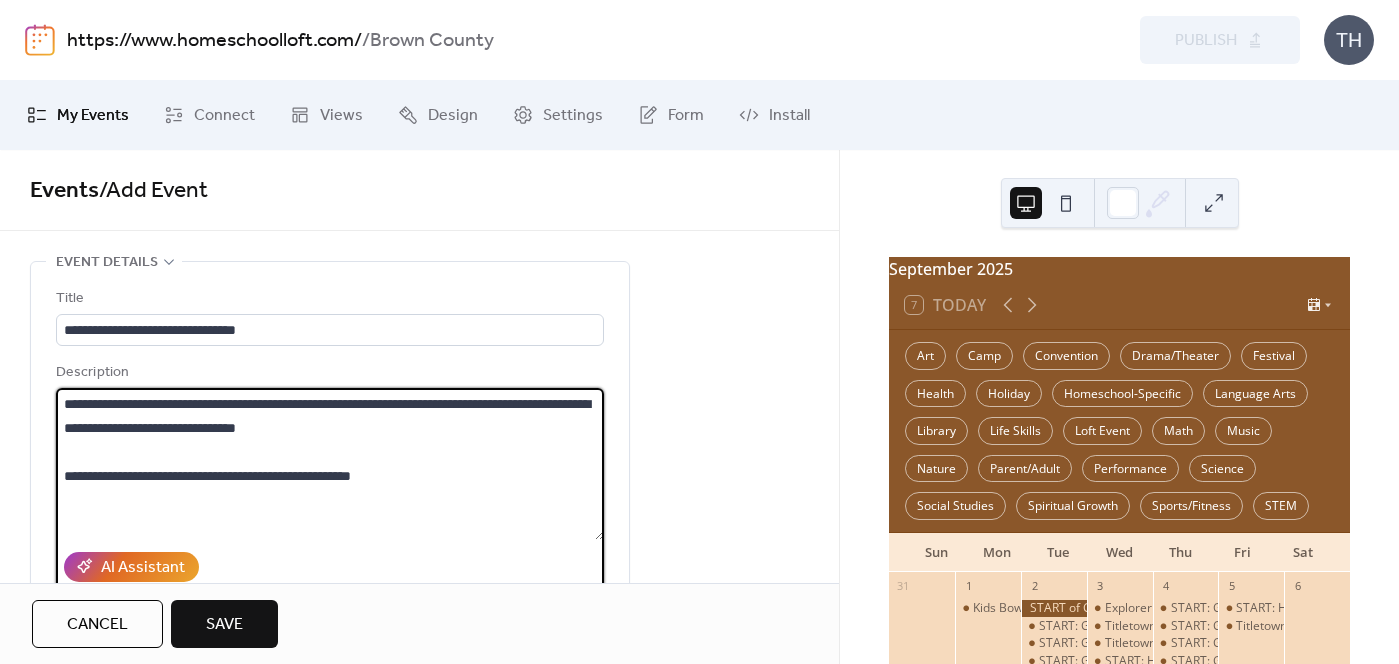 click on "**********" at bounding box center [330, 464] 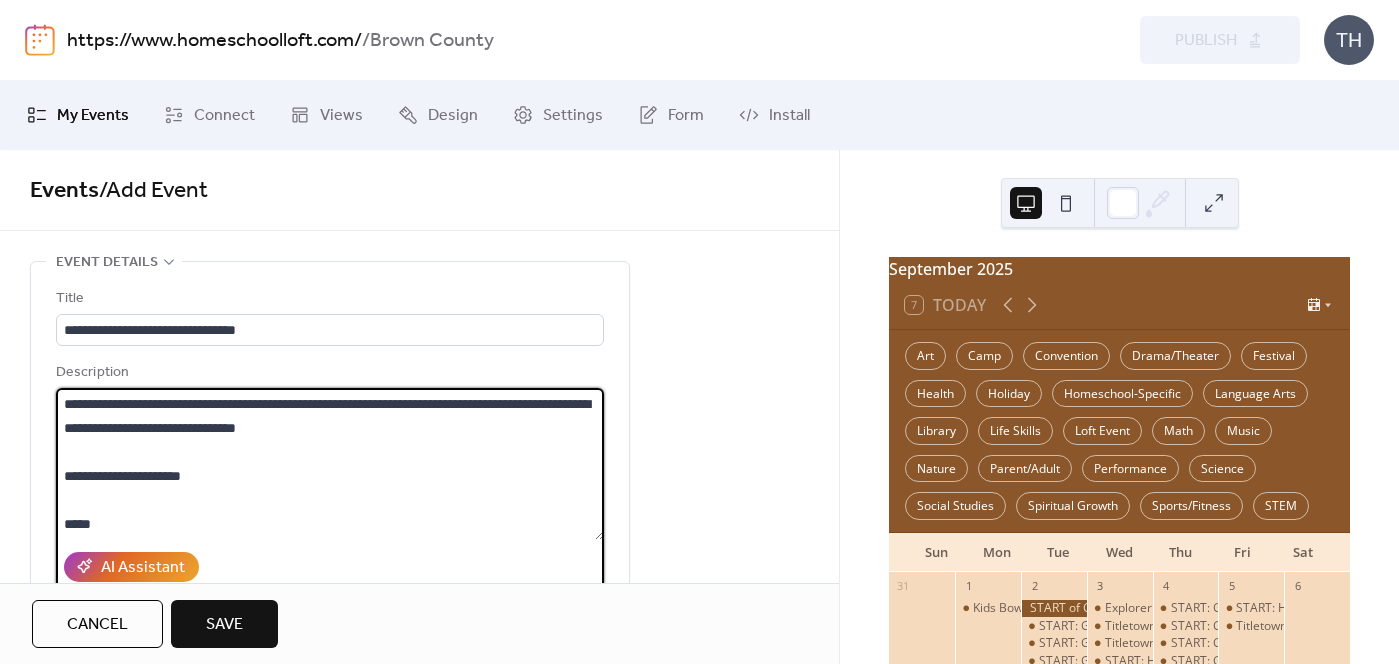 scroll, scrollTop: 21, scrollLeft: 0, axis: vertical 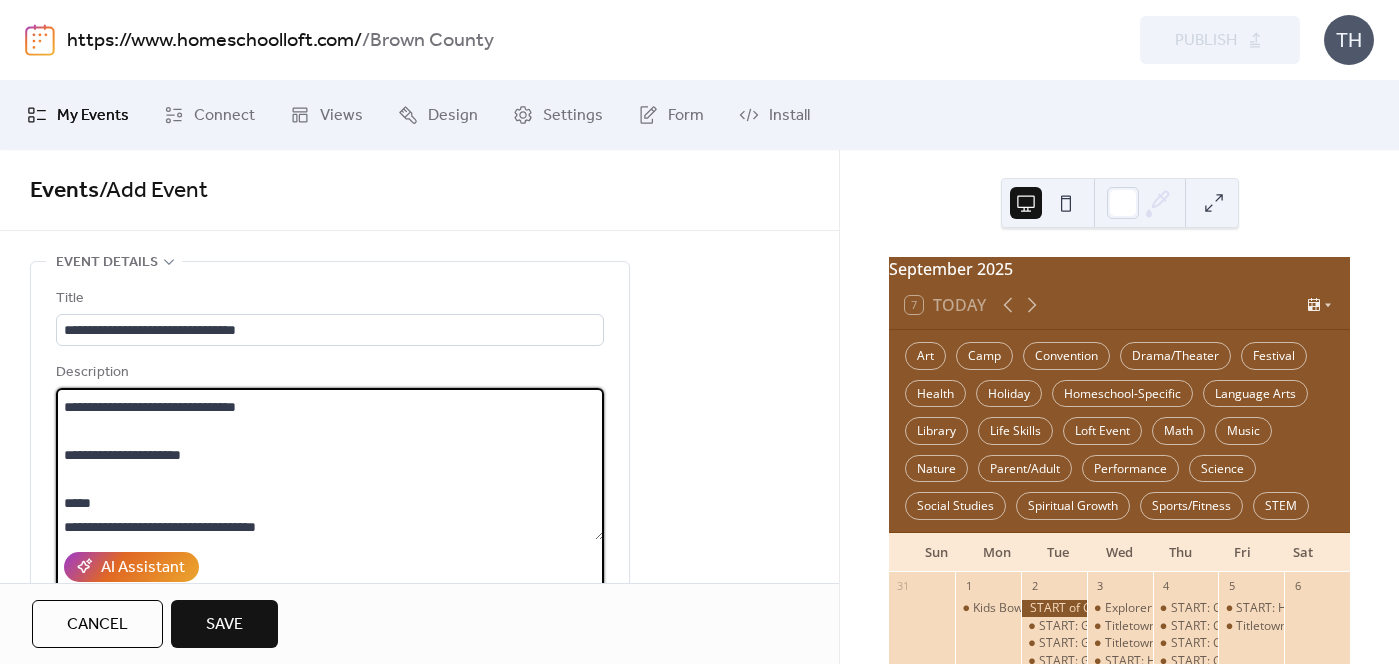click on "**********" at bounding box center (330, 464) 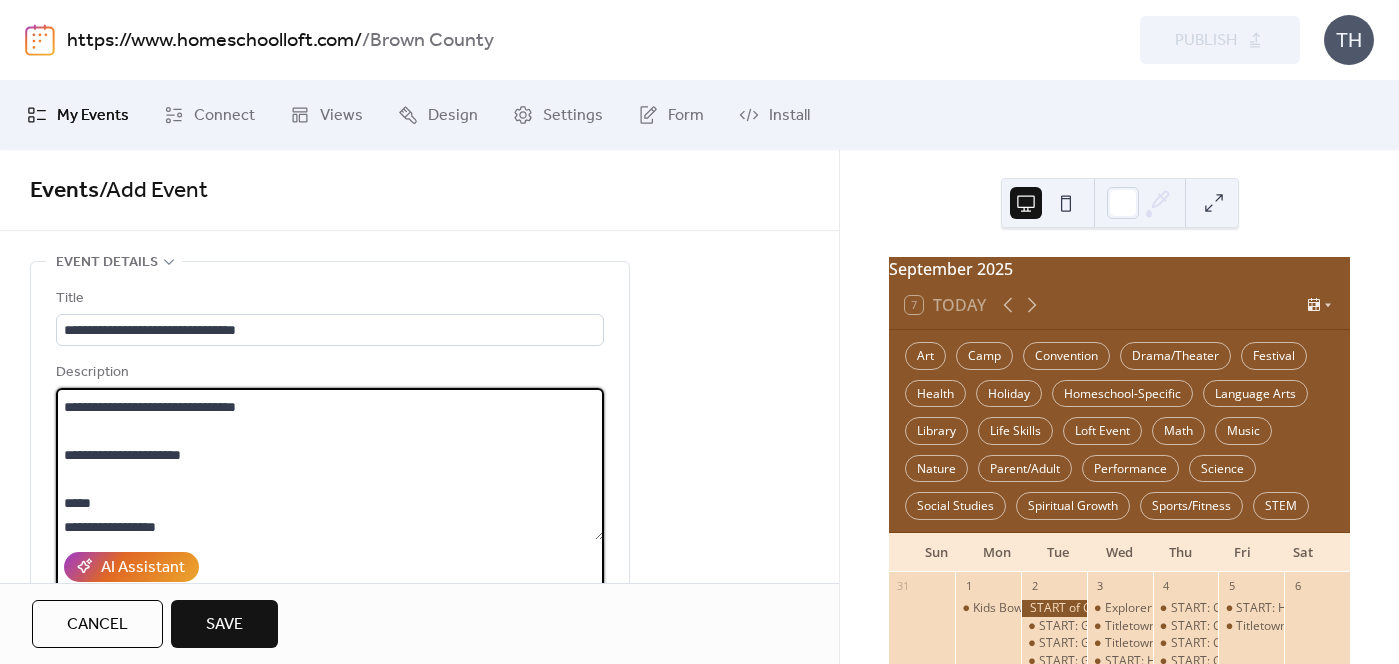 scroll, scrollTop: 45, scrollLeft: 0, axis: vertical 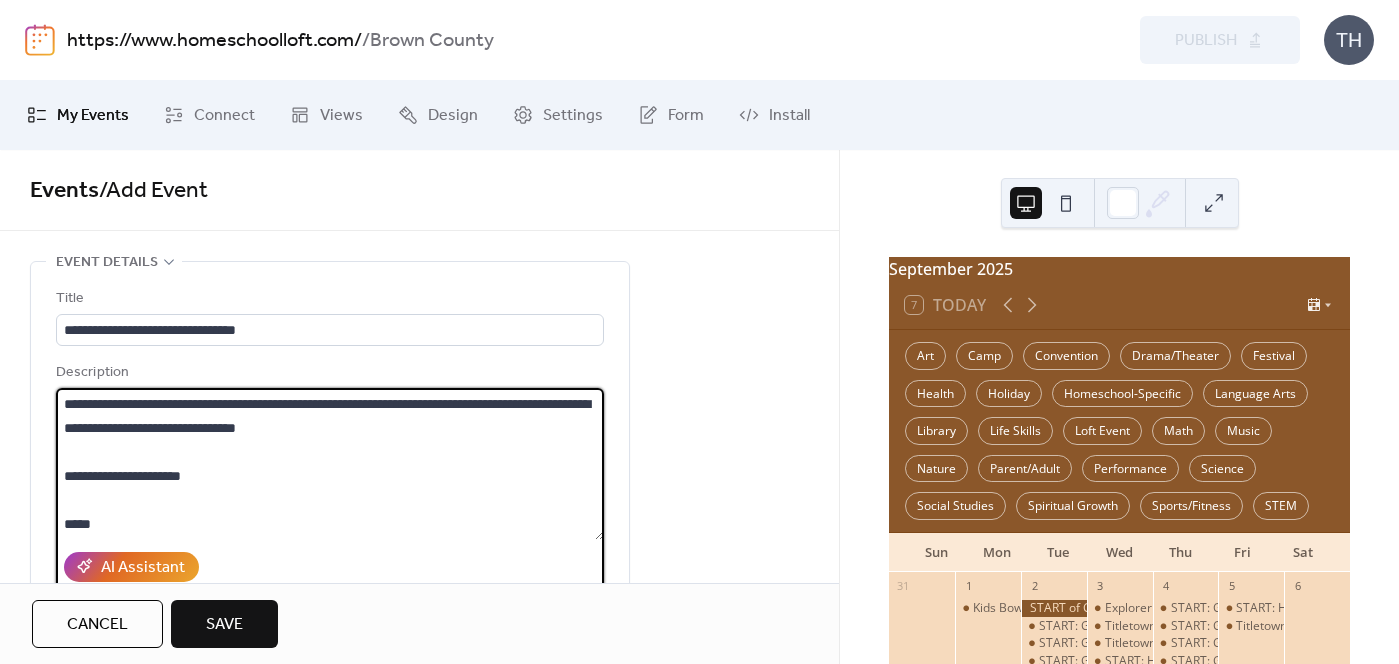 click on "**********" at bounding box center (330, 464) 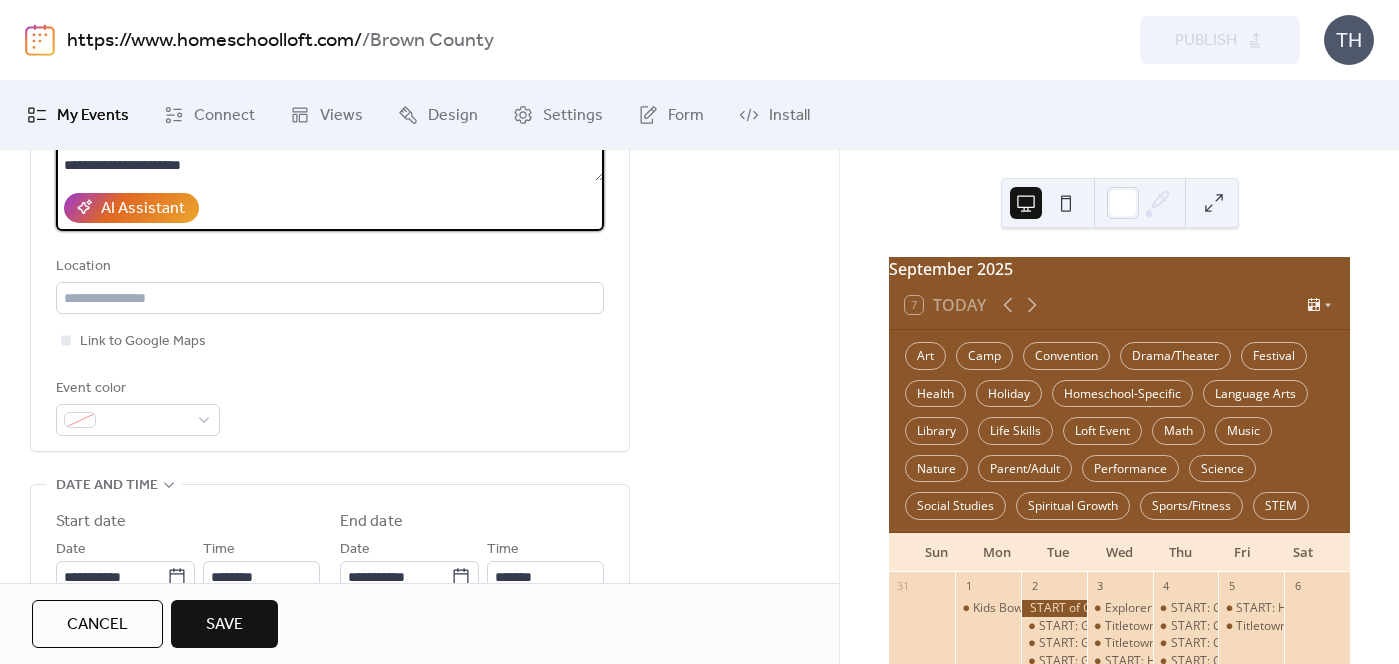 scroll, scrollTop: 365, scrollLeft: 0, axis: vertical 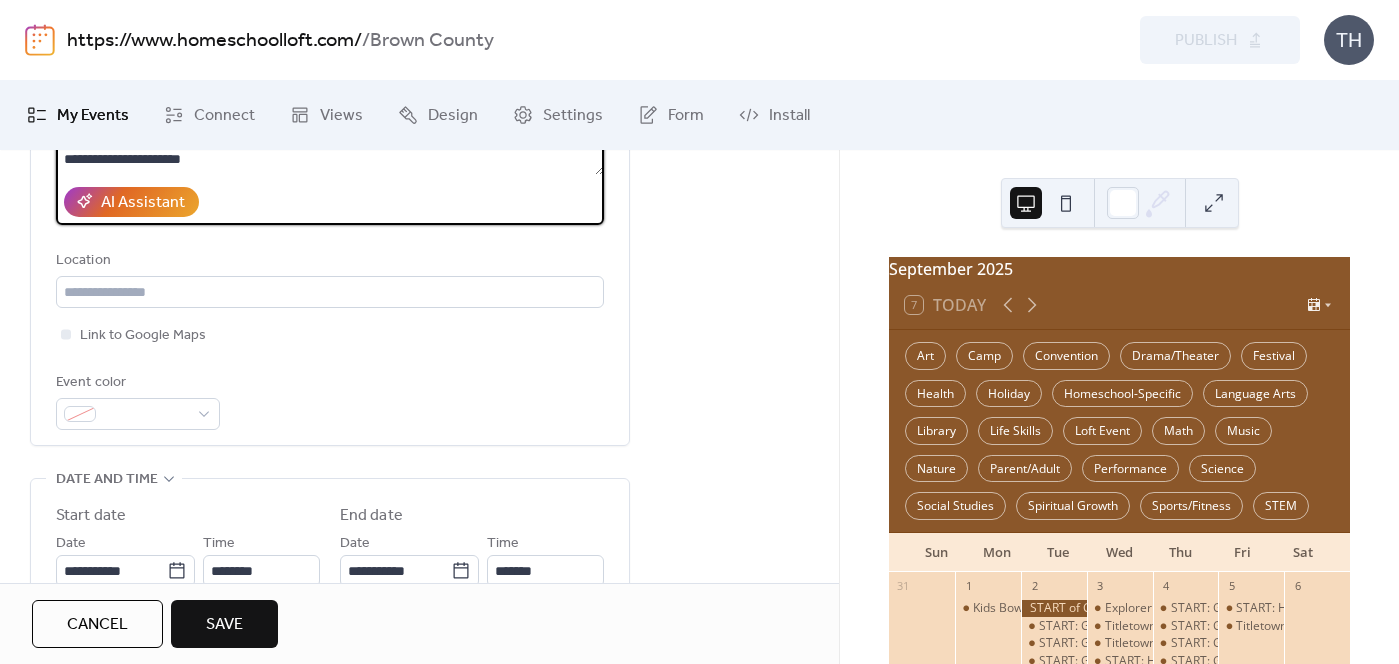 type on "**********" 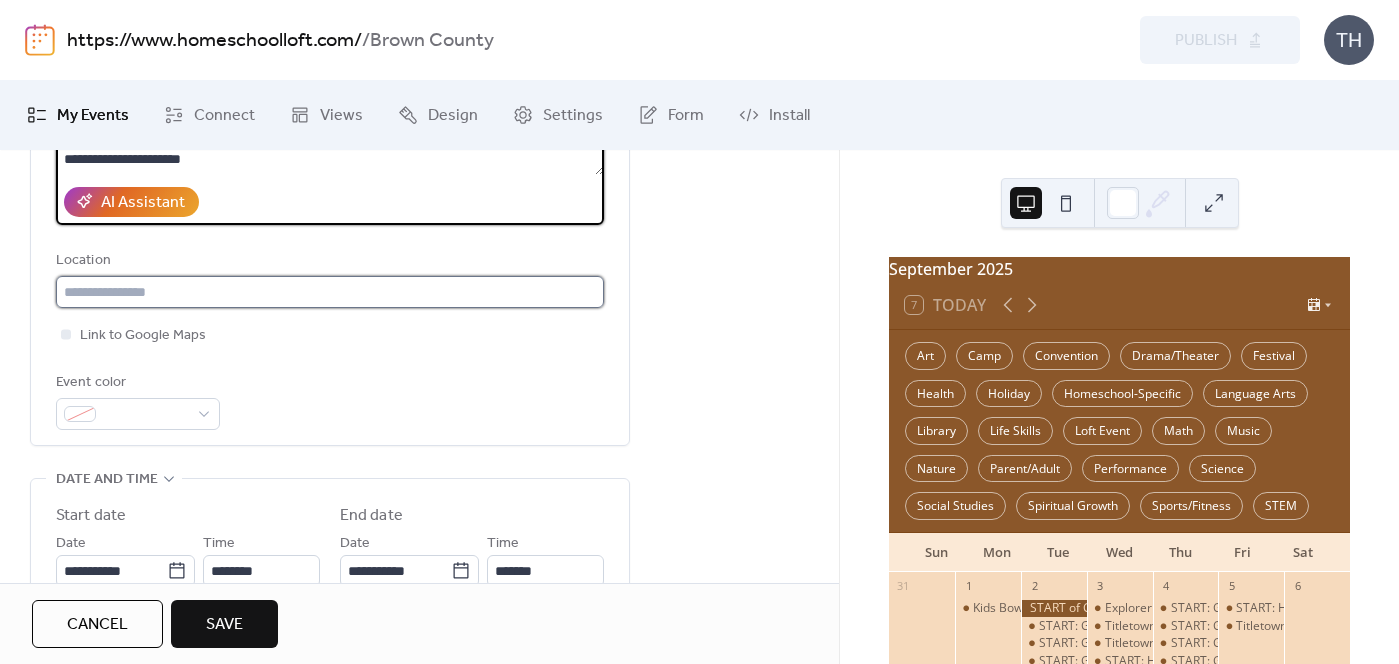 click at bounding box center [330, 292] 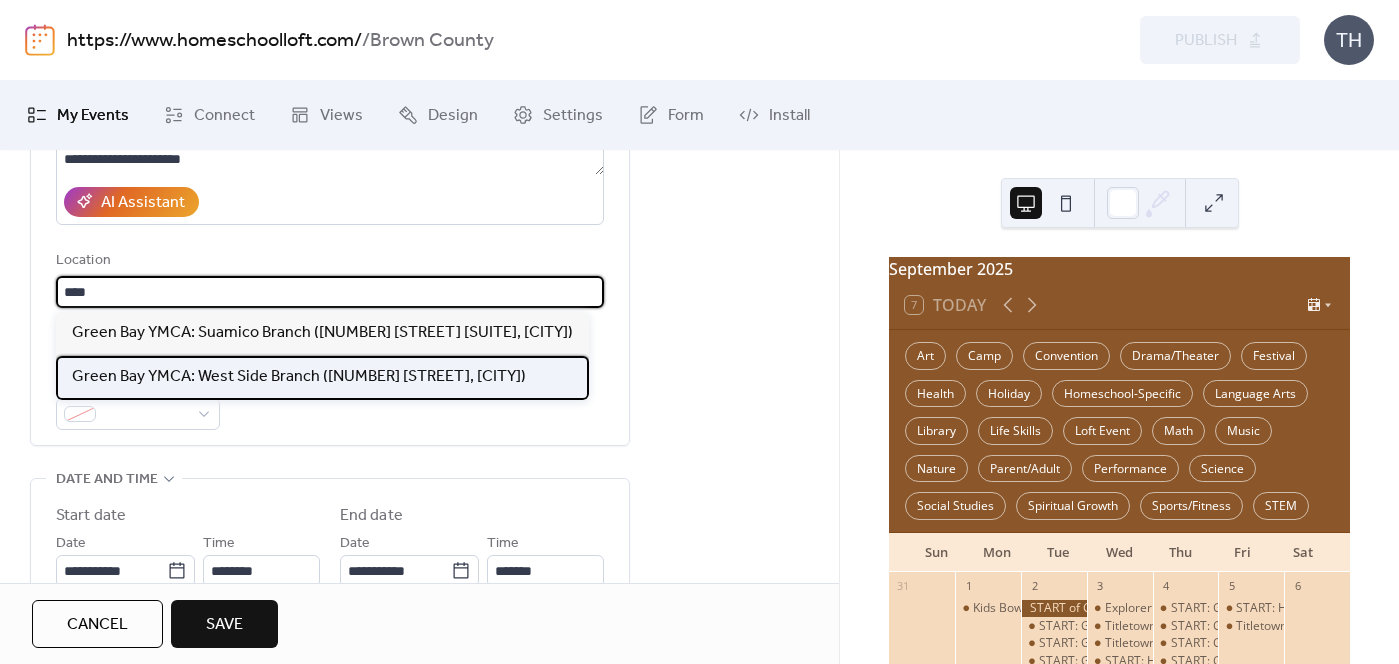 click on "Green Bay YMCA: West Side Branch ([NUMBER] [STREET], [CITY])" at bounding box center [299, 377] 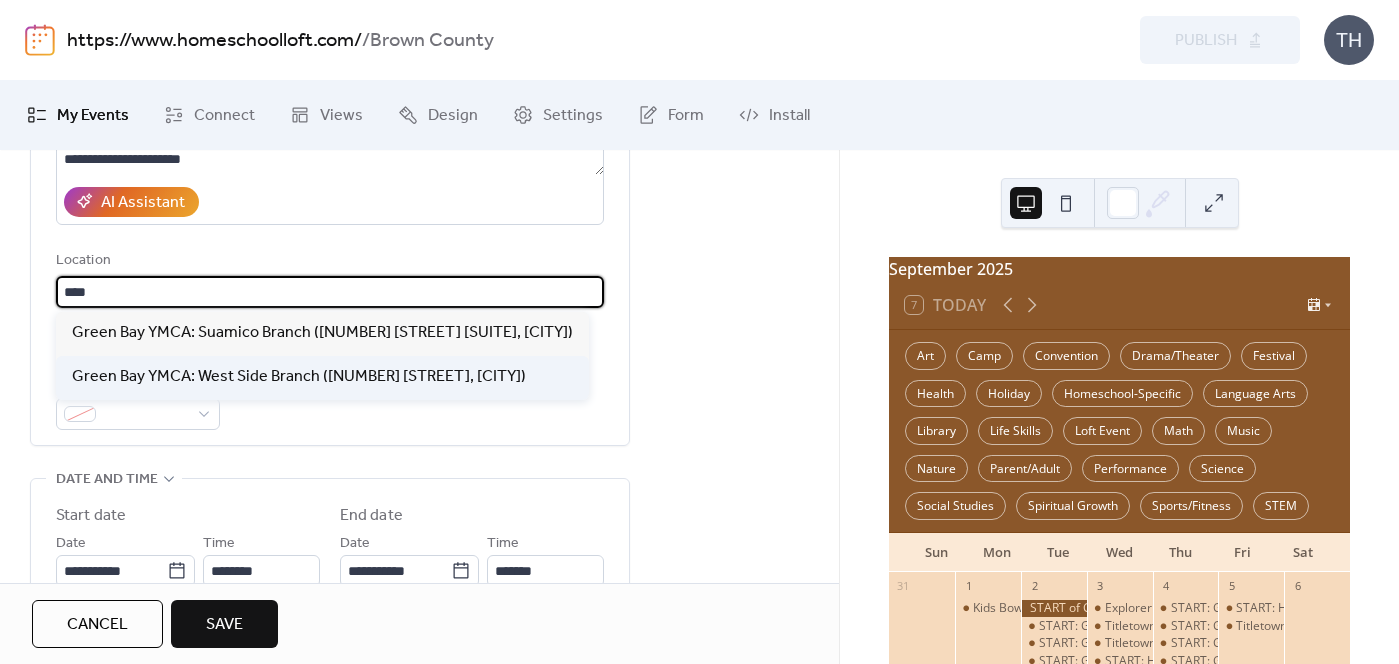 type on "**********" 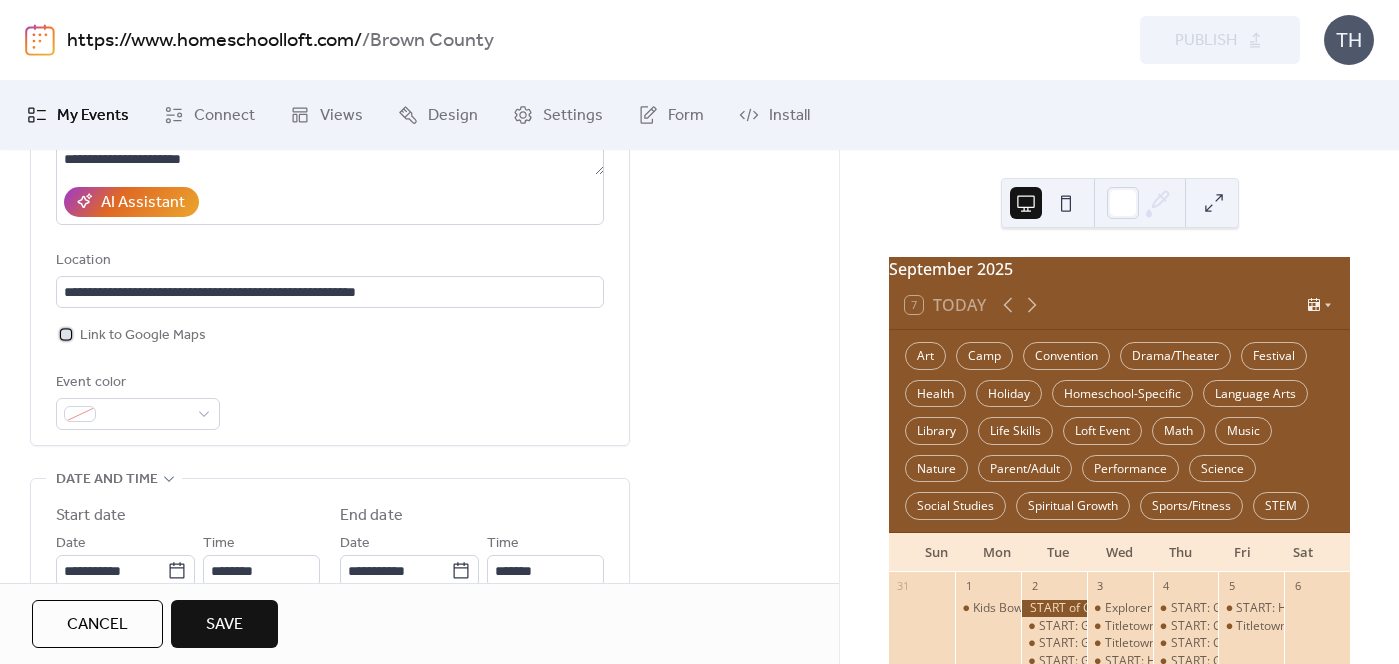 click at bounding box center [66, 334] 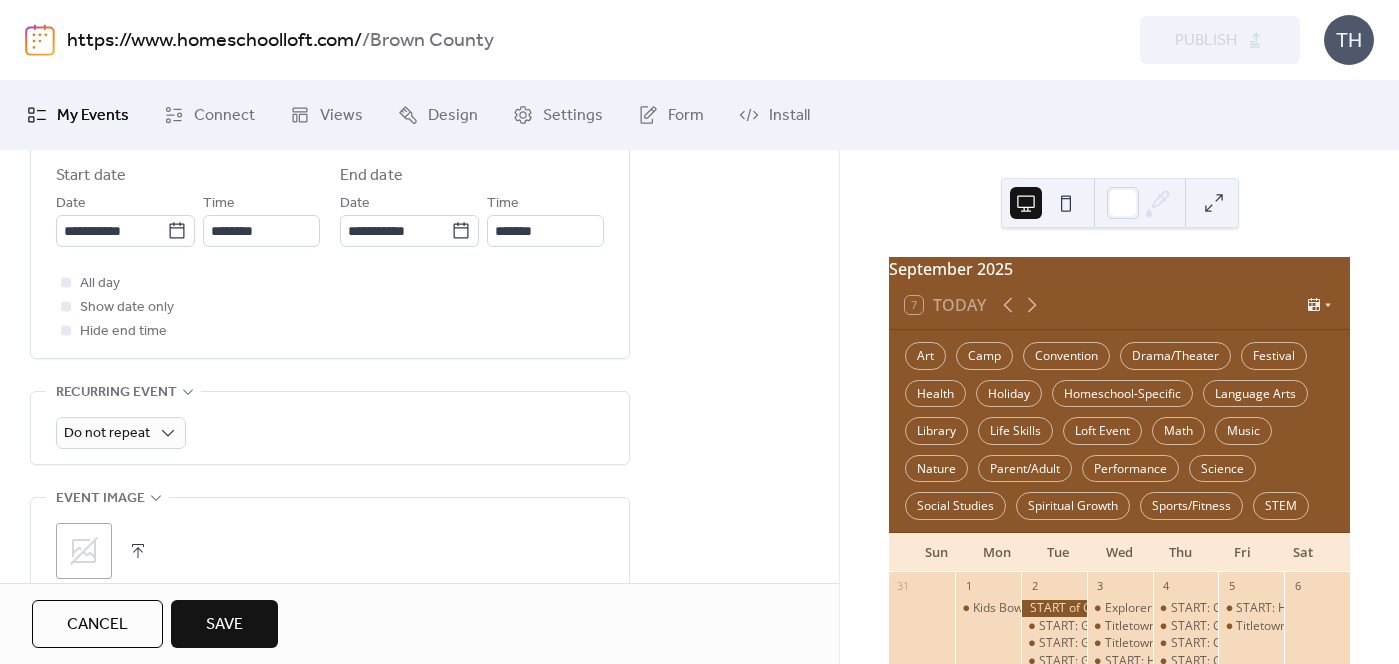 scroll, scrollTop: 710, scrollLeft: 0, axis: vertical 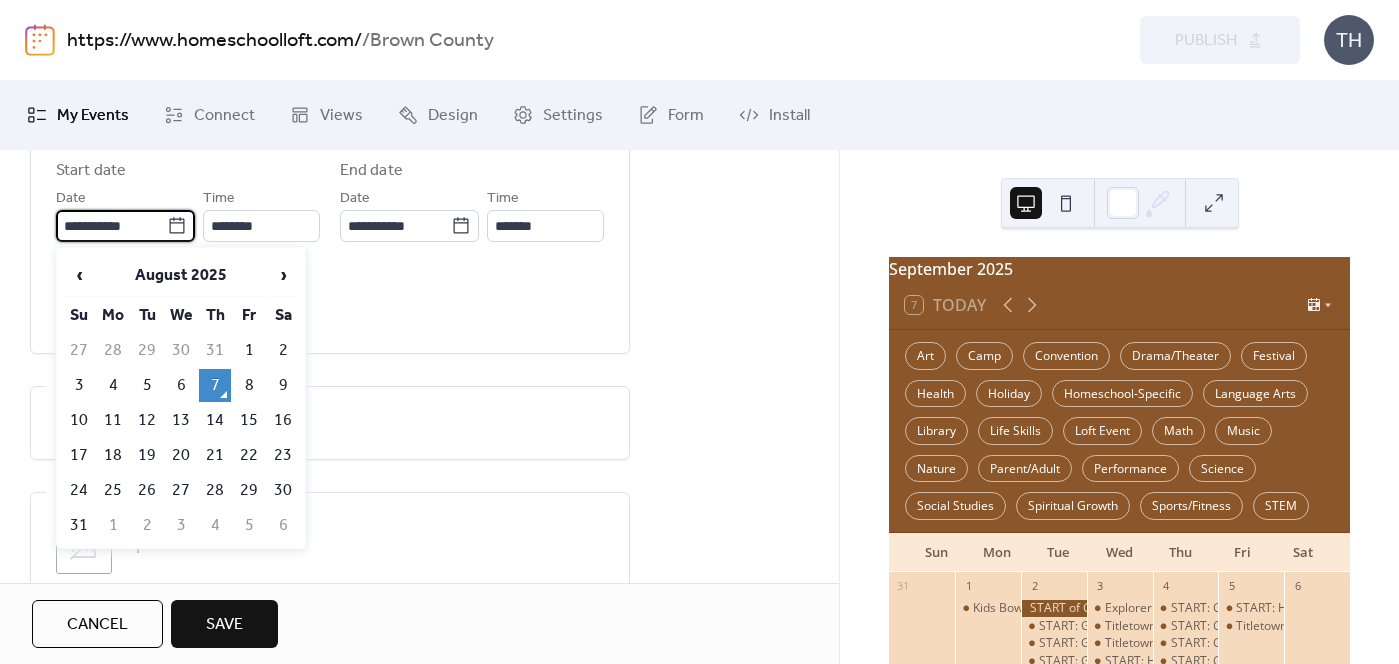 click on "**********" at bounding box center (111, 226) 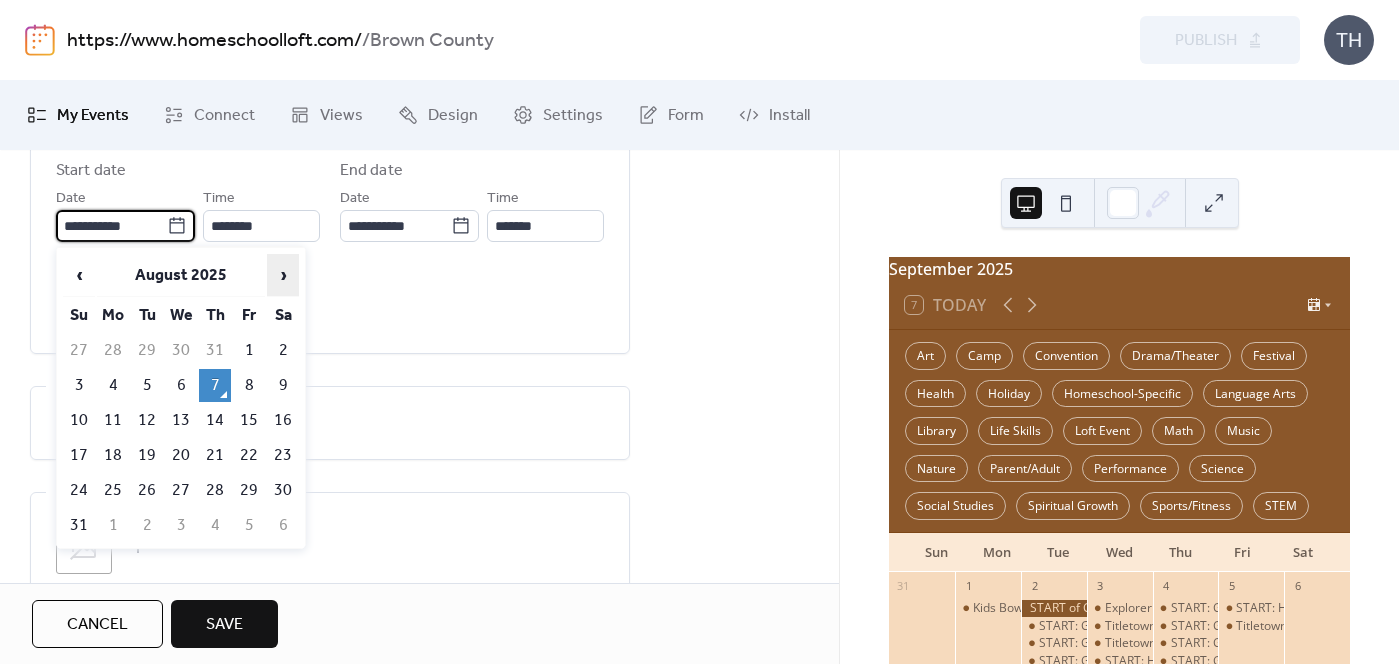 click on "›" at bounding box center (283, 275) 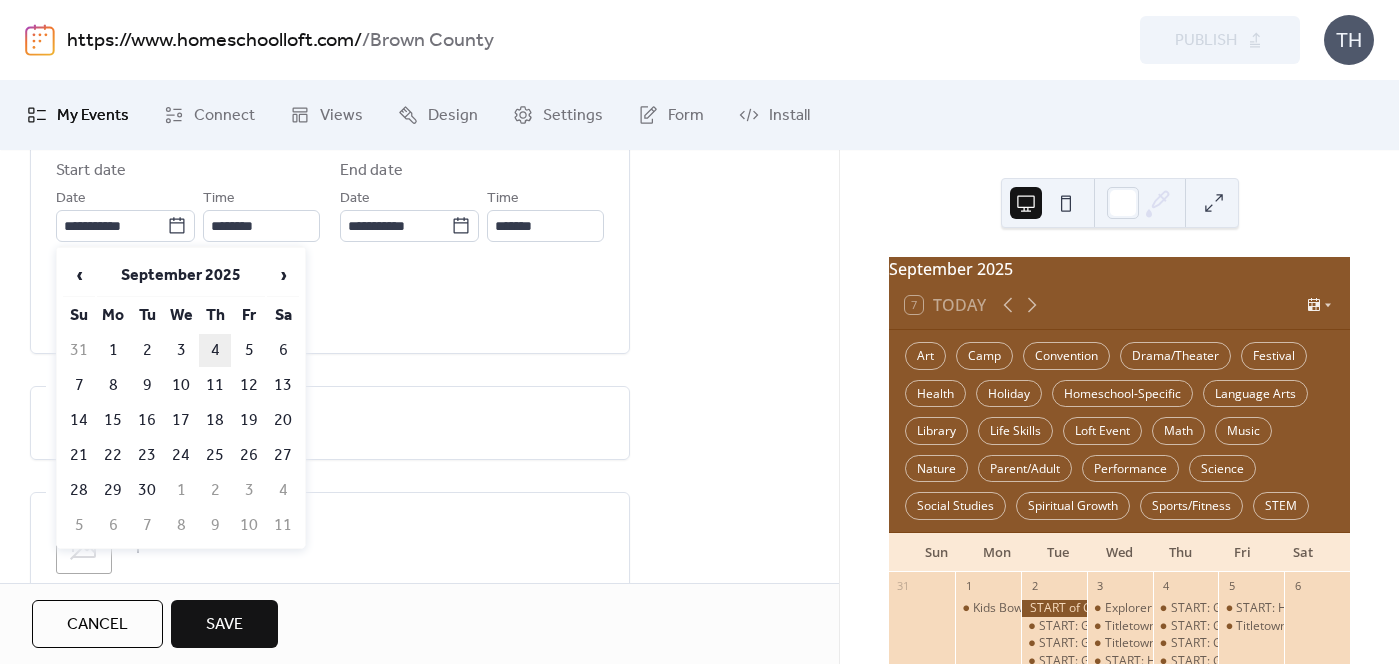 click on "4" at bounding box center (215, 350) 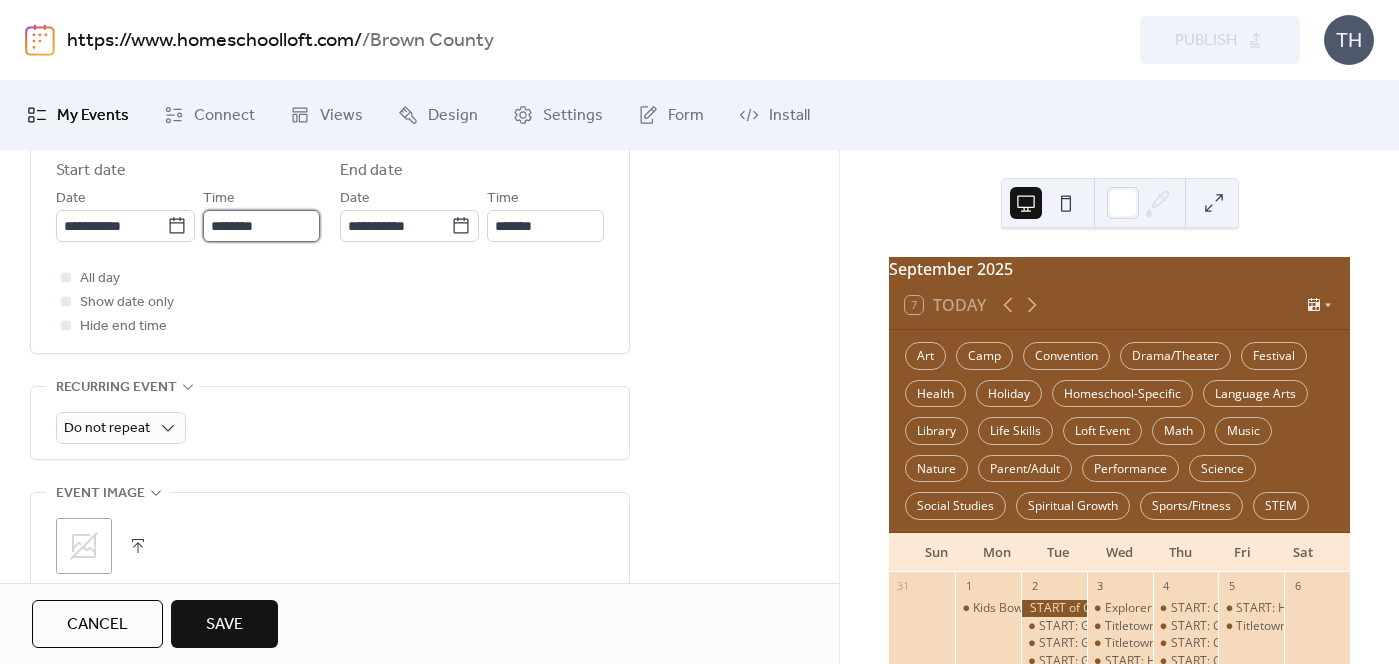 click on "********" at bounding box center [261, 226] 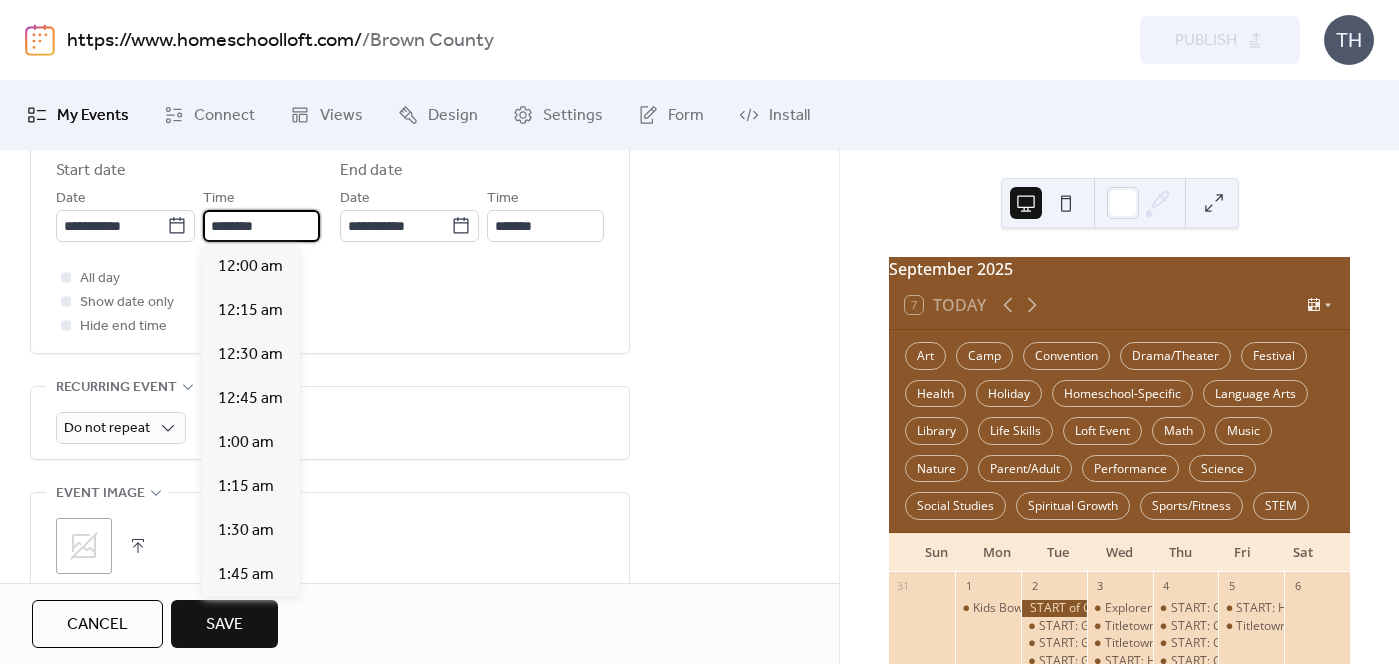 scroll, scrollTop: 2184, scrollLeft: 0, axis: vertical 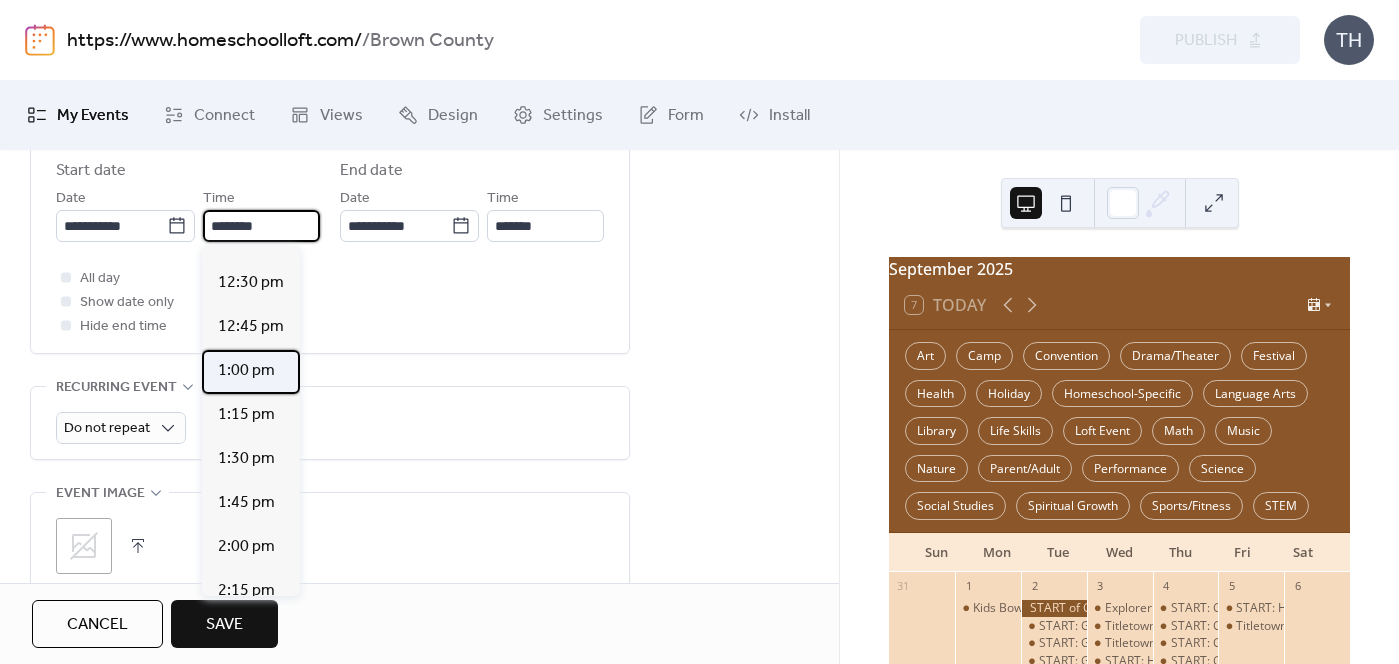 click on "1:00 pm" at bounding box center (246, 371) 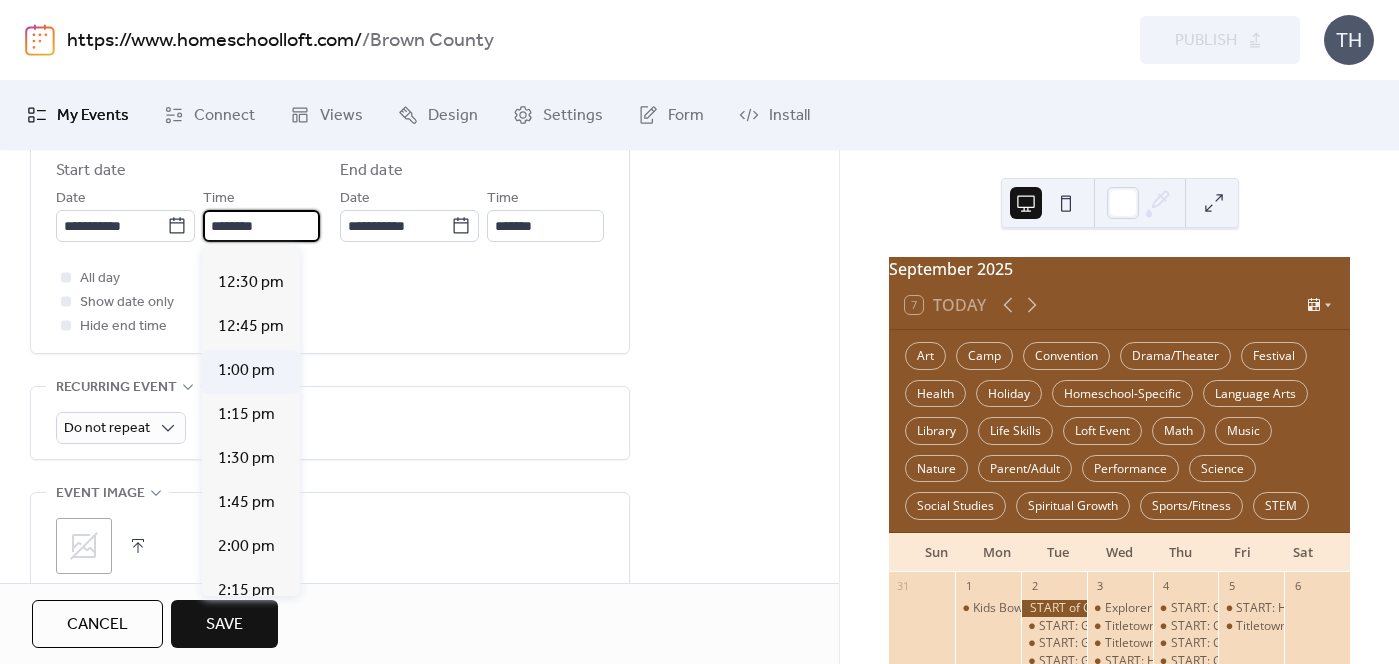 type on "*******" 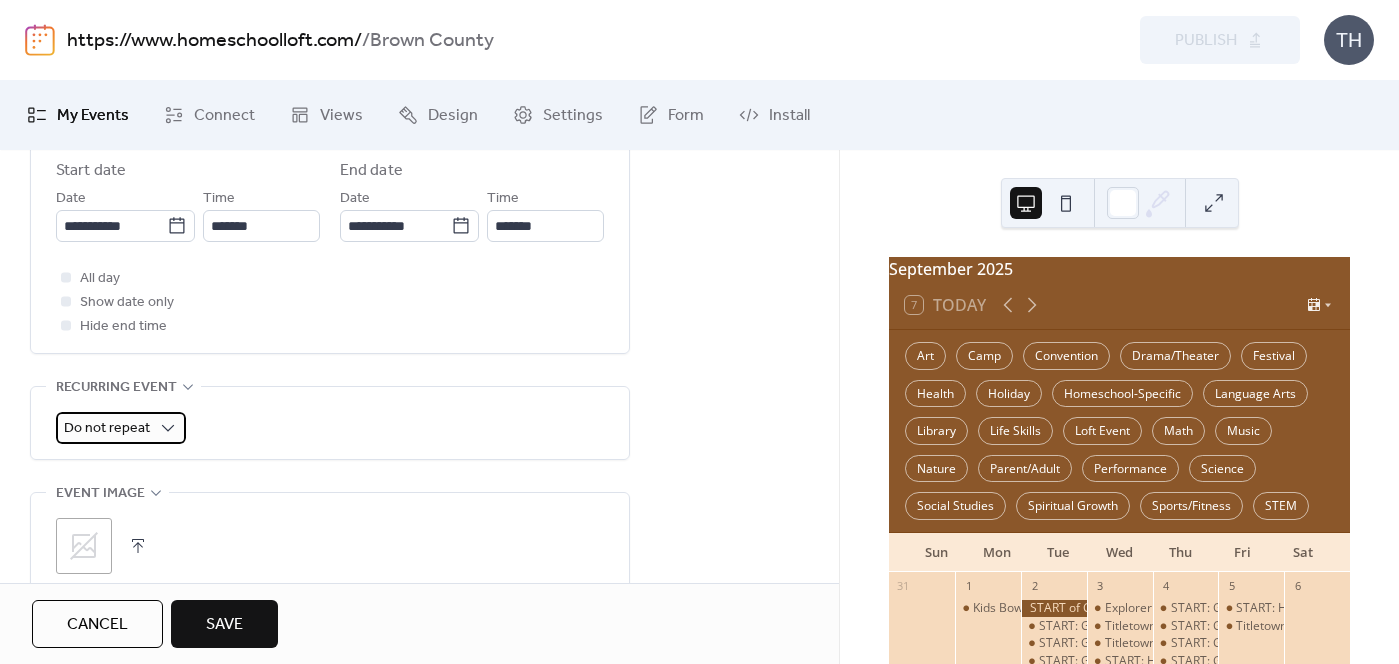 click on "Do not repeat" at bounding box center [107, 428] 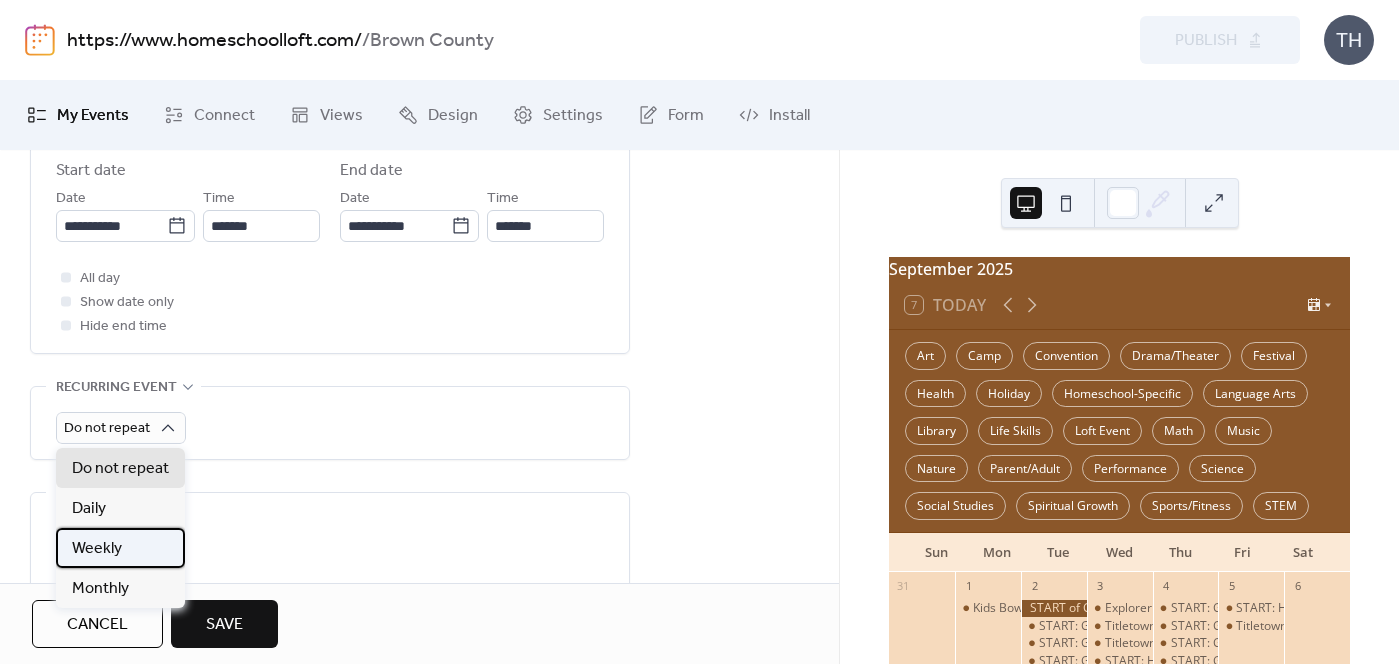 click on "Weekly" at bounding box center (120, 548) 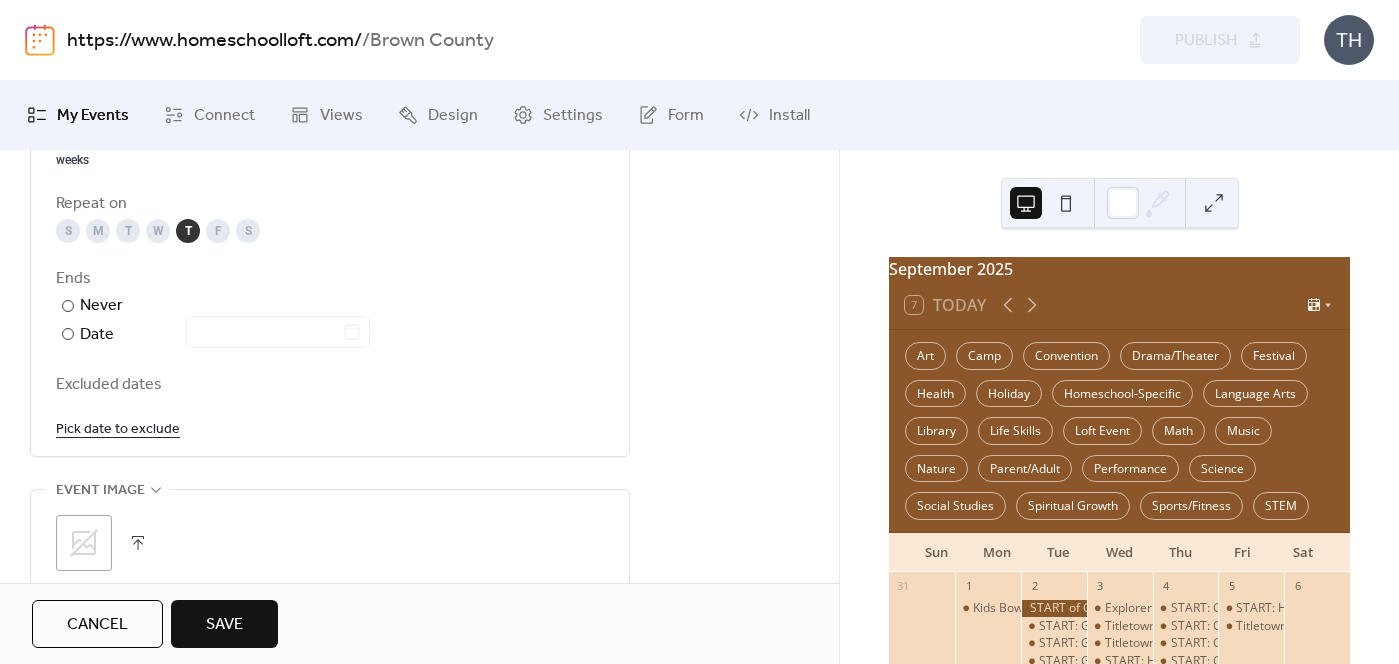 scroll, scrollTop: 1091, scrollLeft: 0, axis: vertical 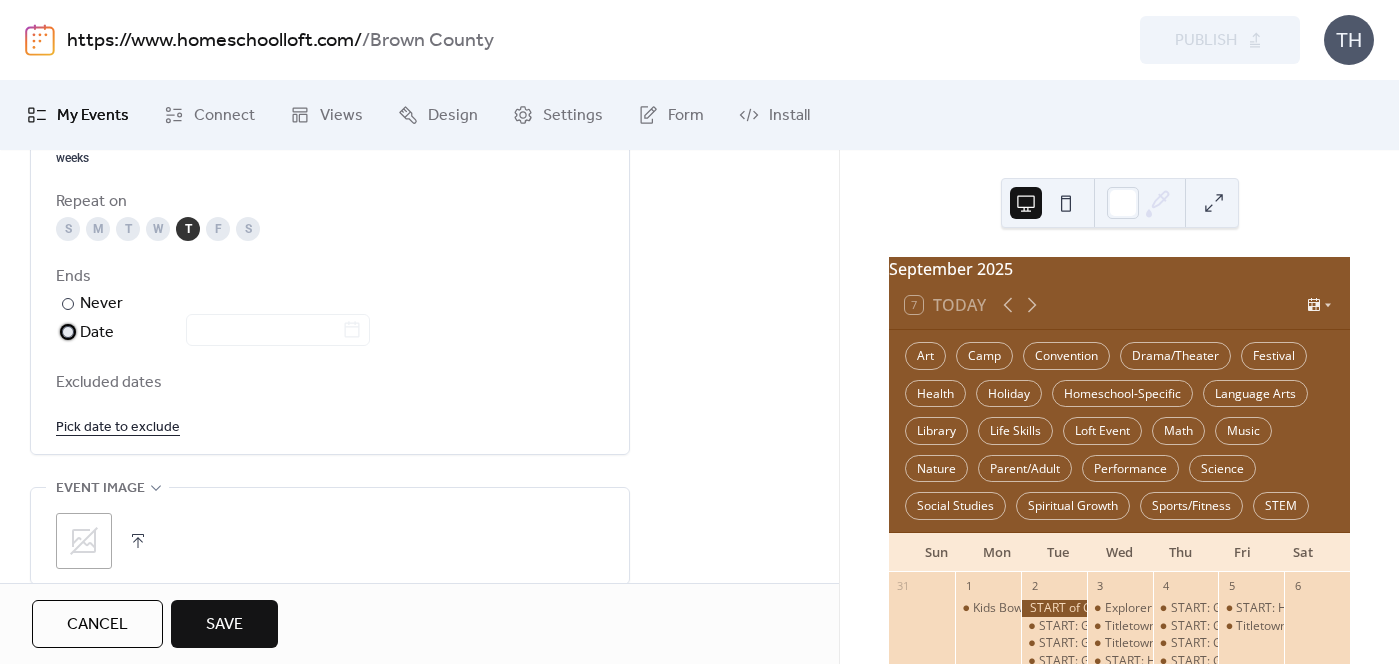 click on "Date" at bounding box center [225, 333] 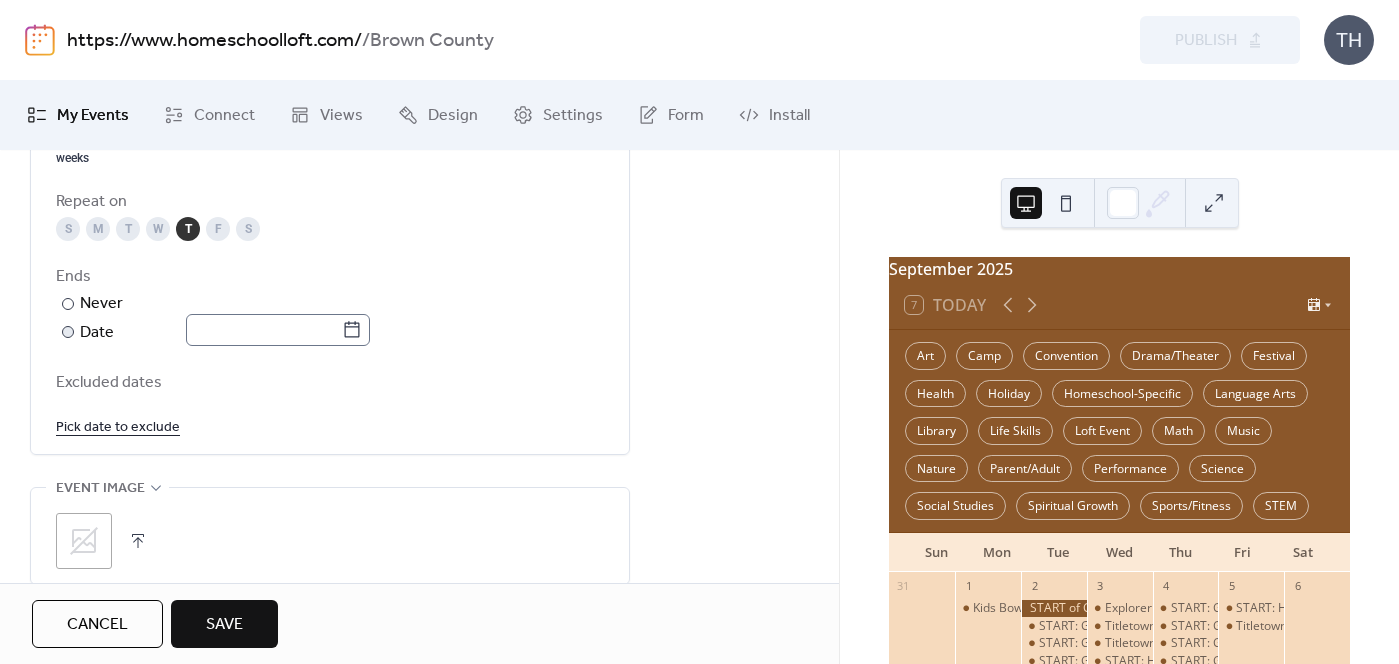 click 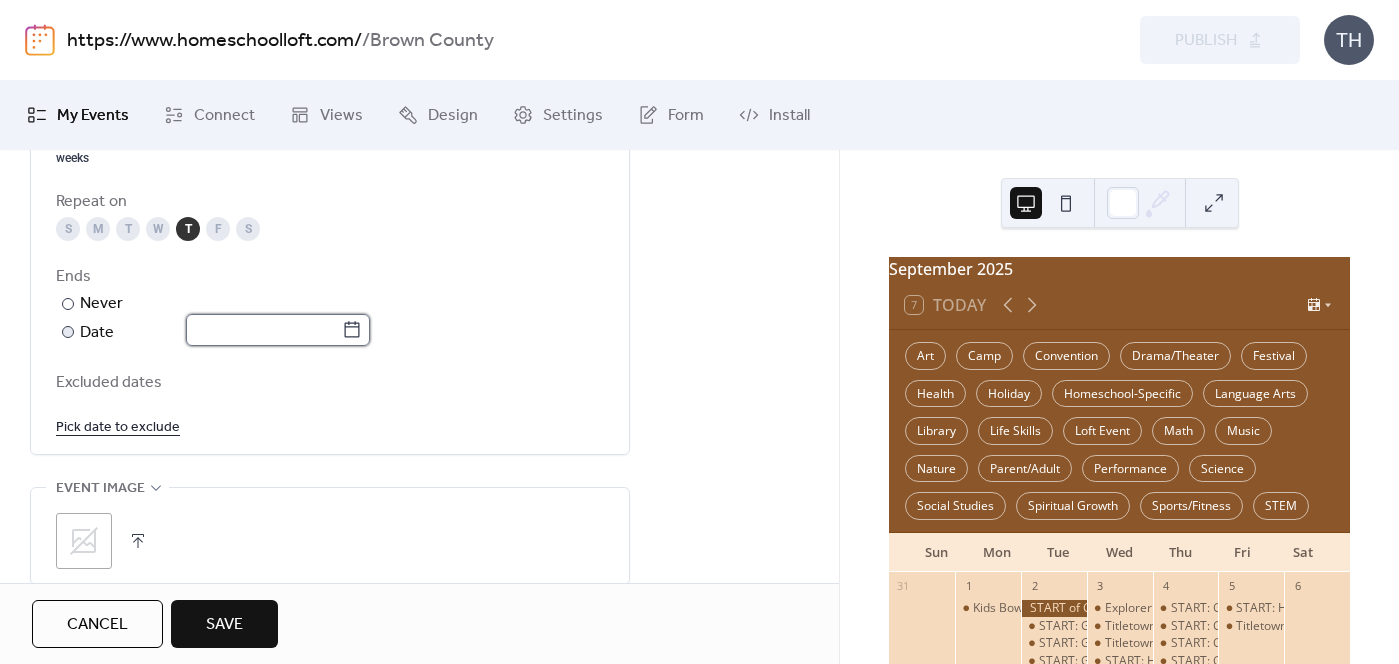 click at bounding box center (264, 330) 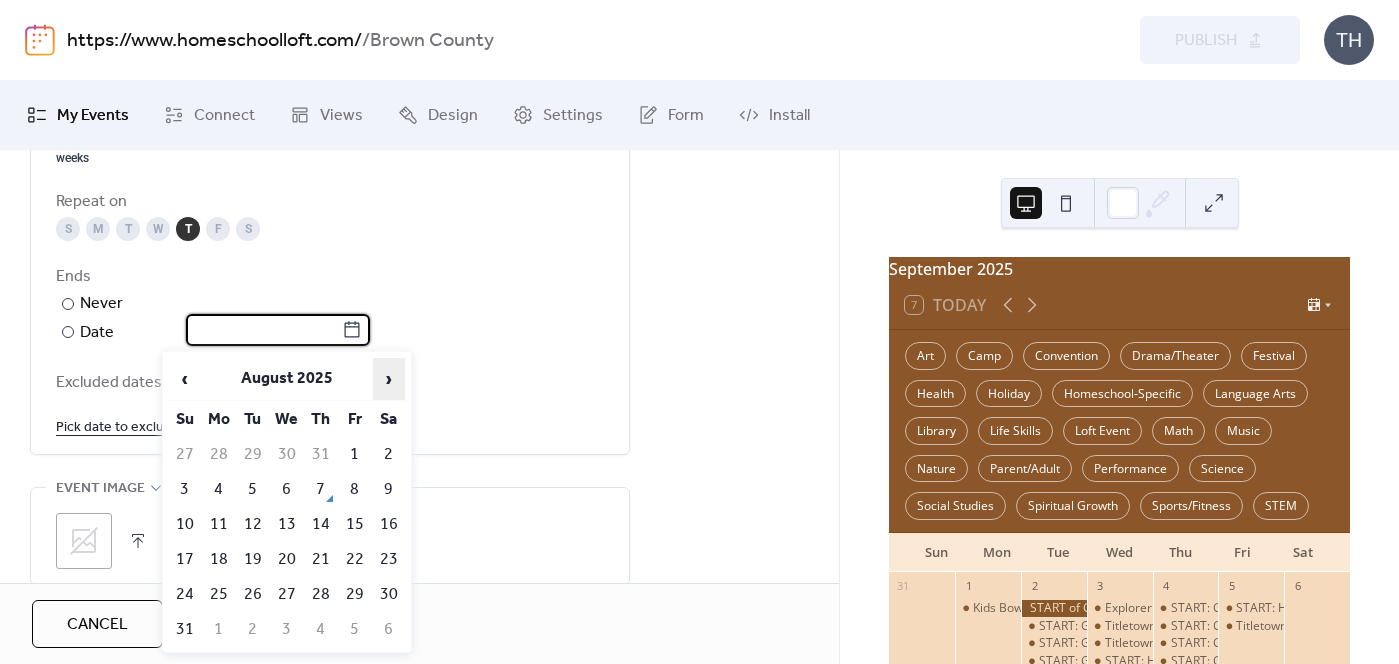 click on "›" at bounding box center (389, 379) 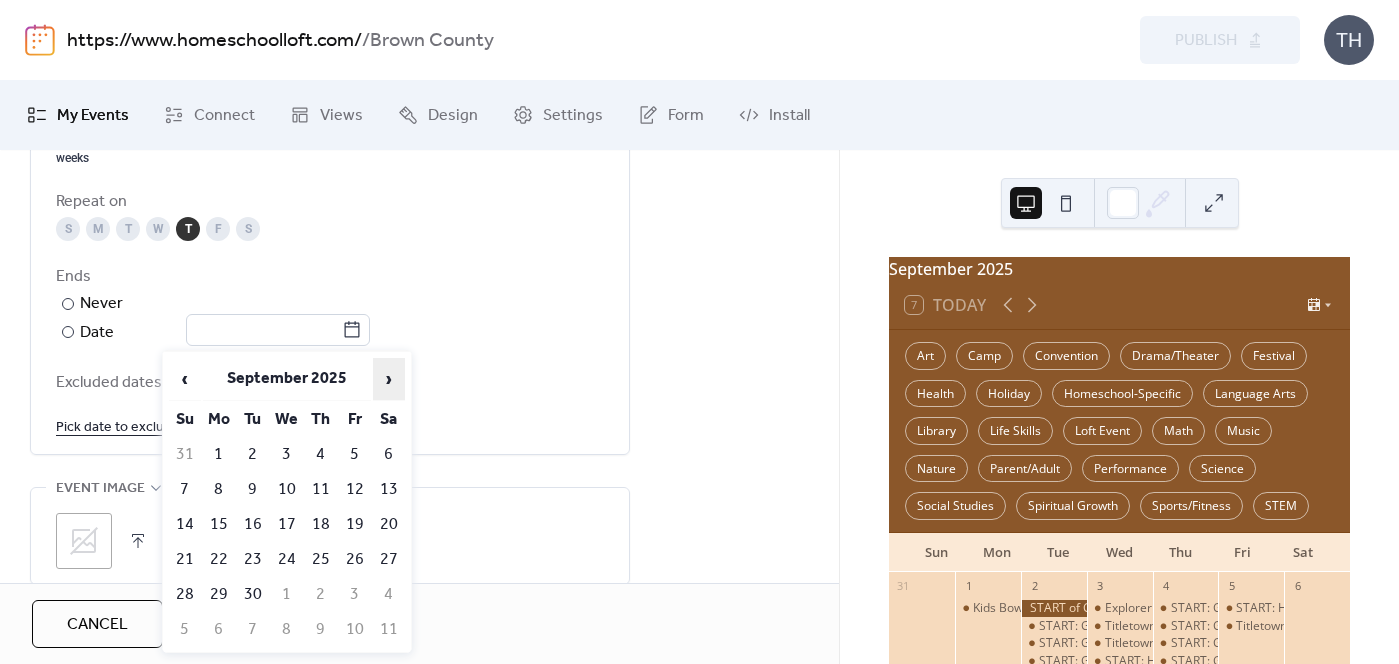 click on "›" at bounding box center (389, 379) 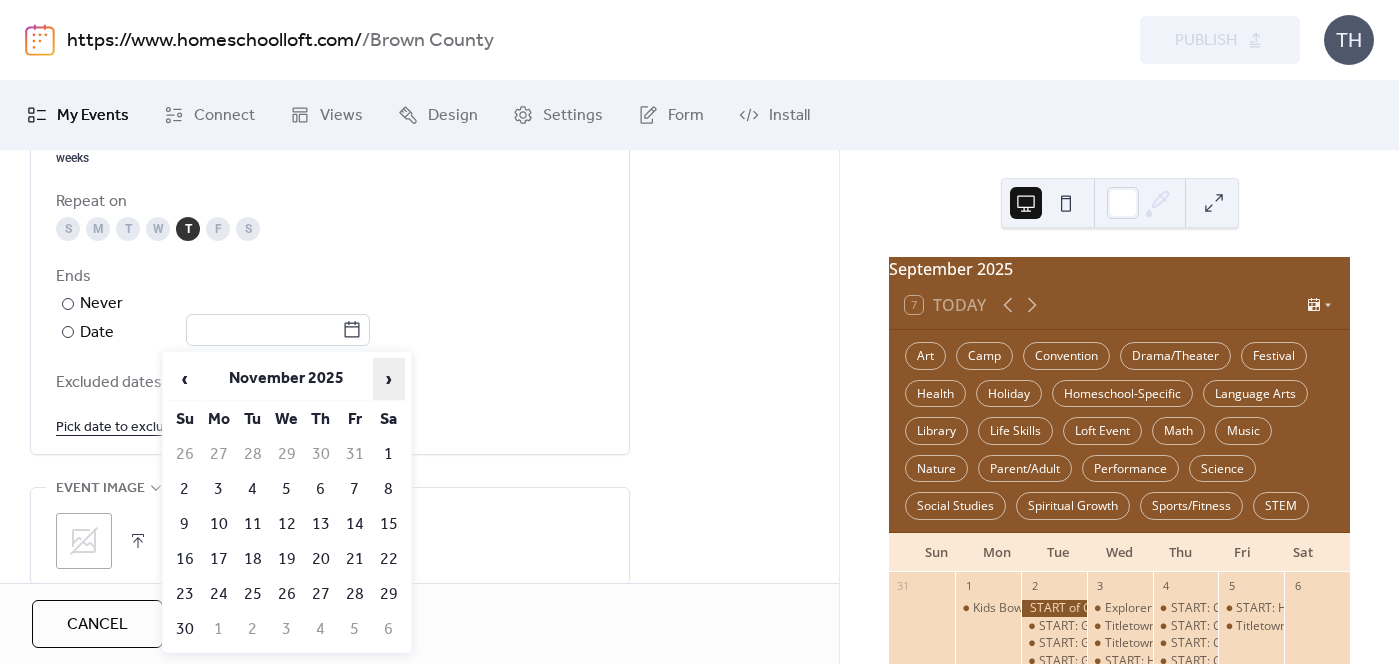 click on "›" at bounding box center (389, 379) 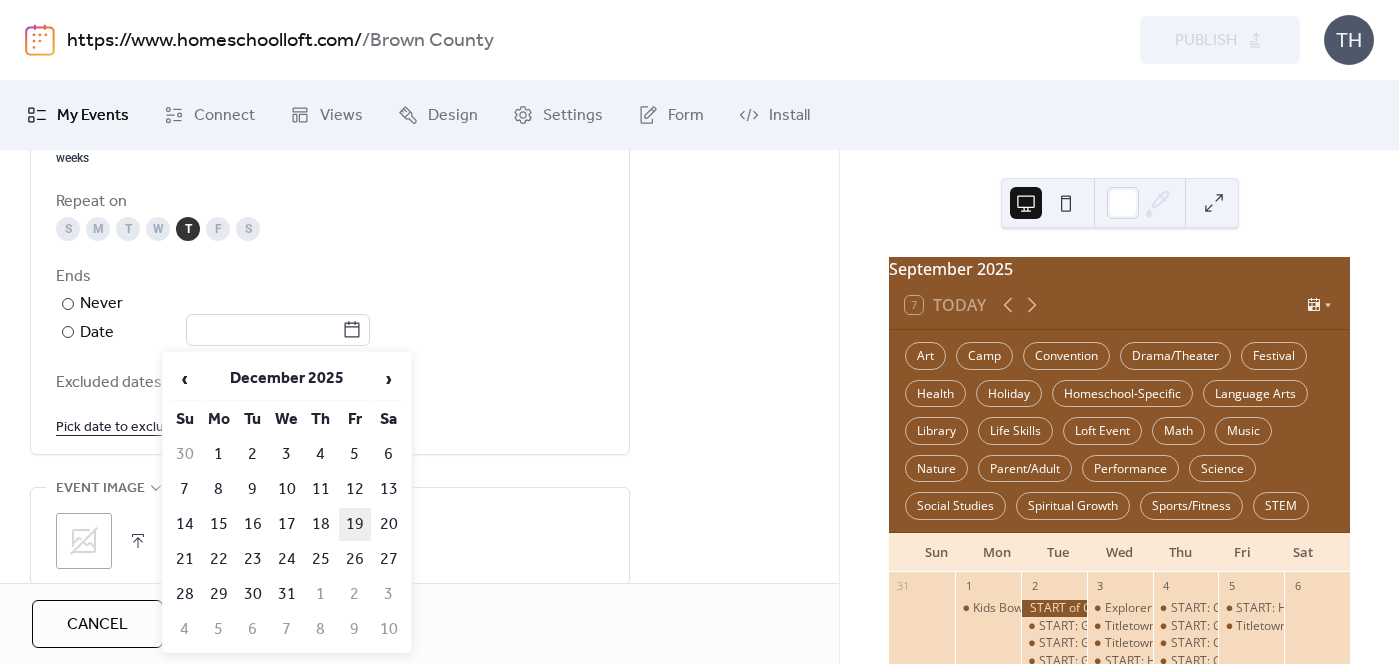 click on "19" at bounding box center [355, 524] 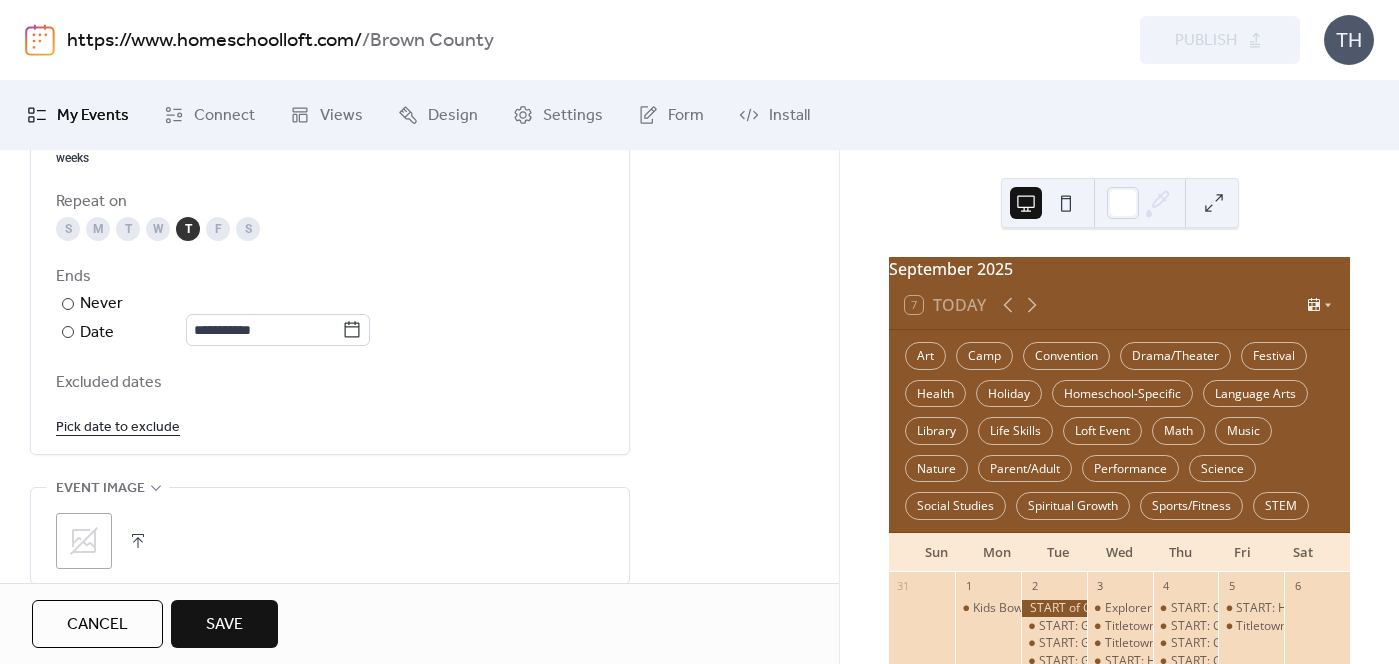 click on "Pick date to exclude" at bounding box center (118, 426) 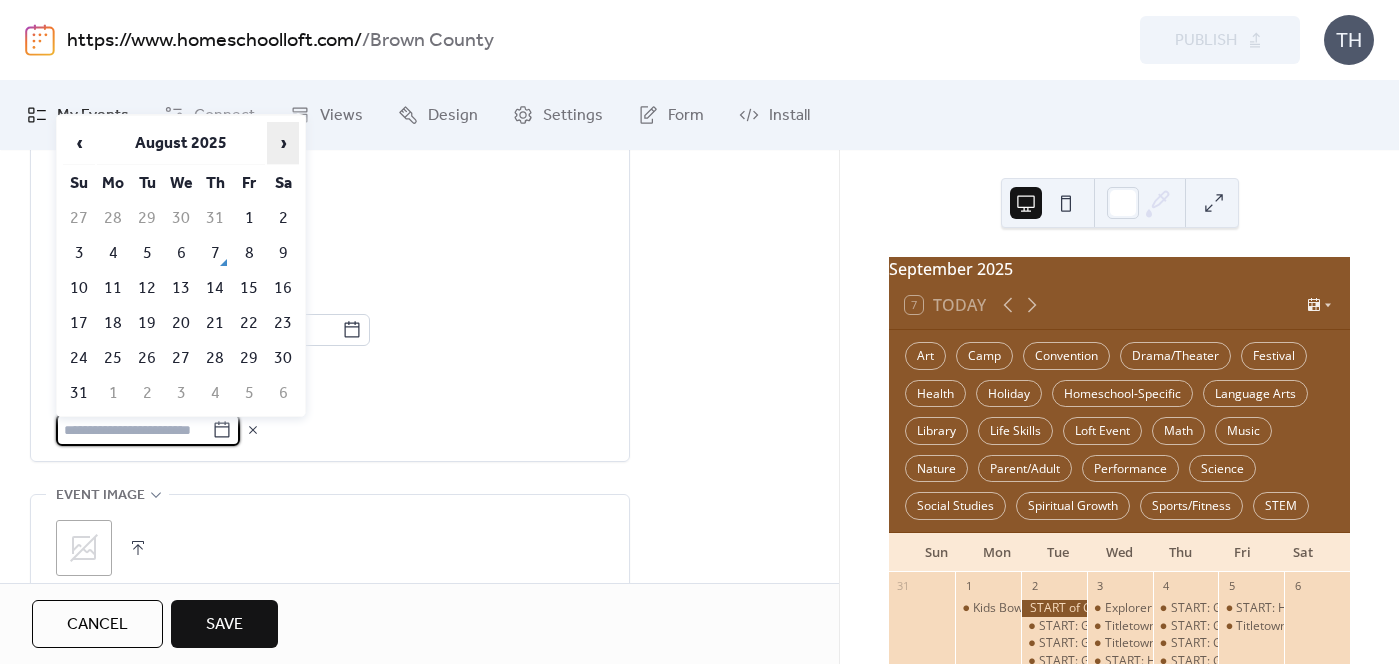 click on "›" at bounding box center (283, 143) 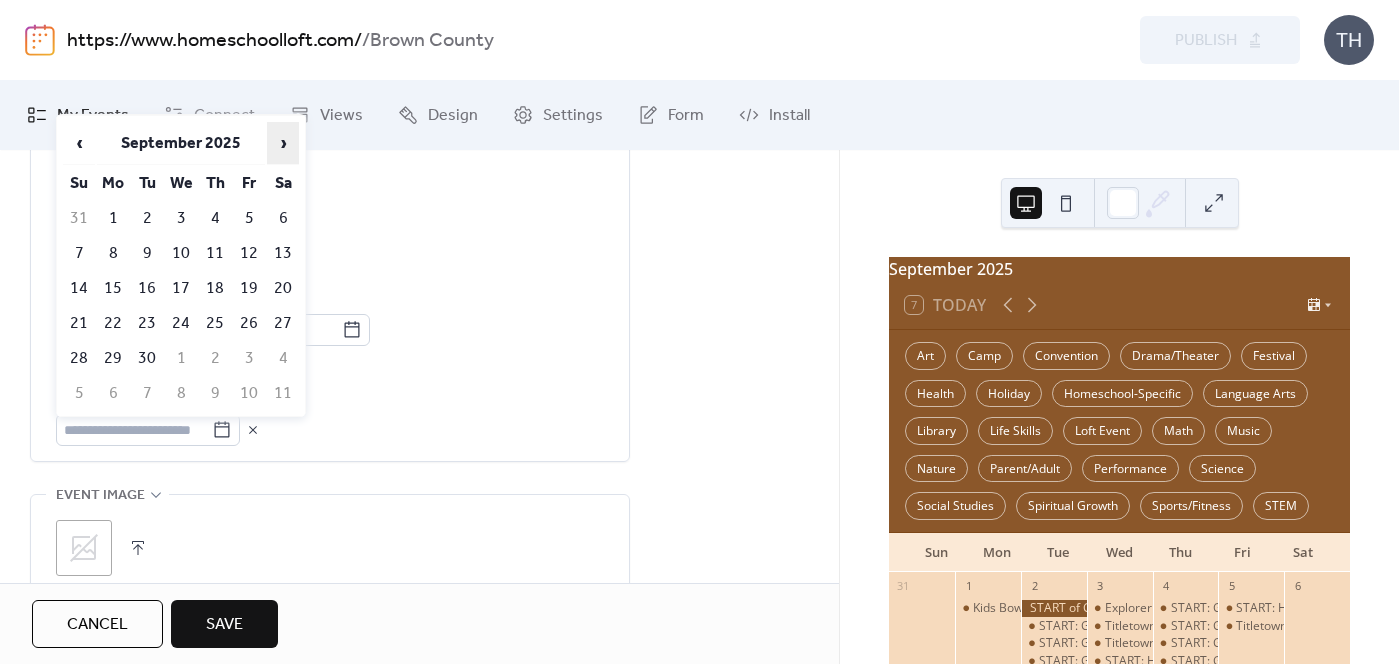 click on "›" at bounding box center (283, 143) 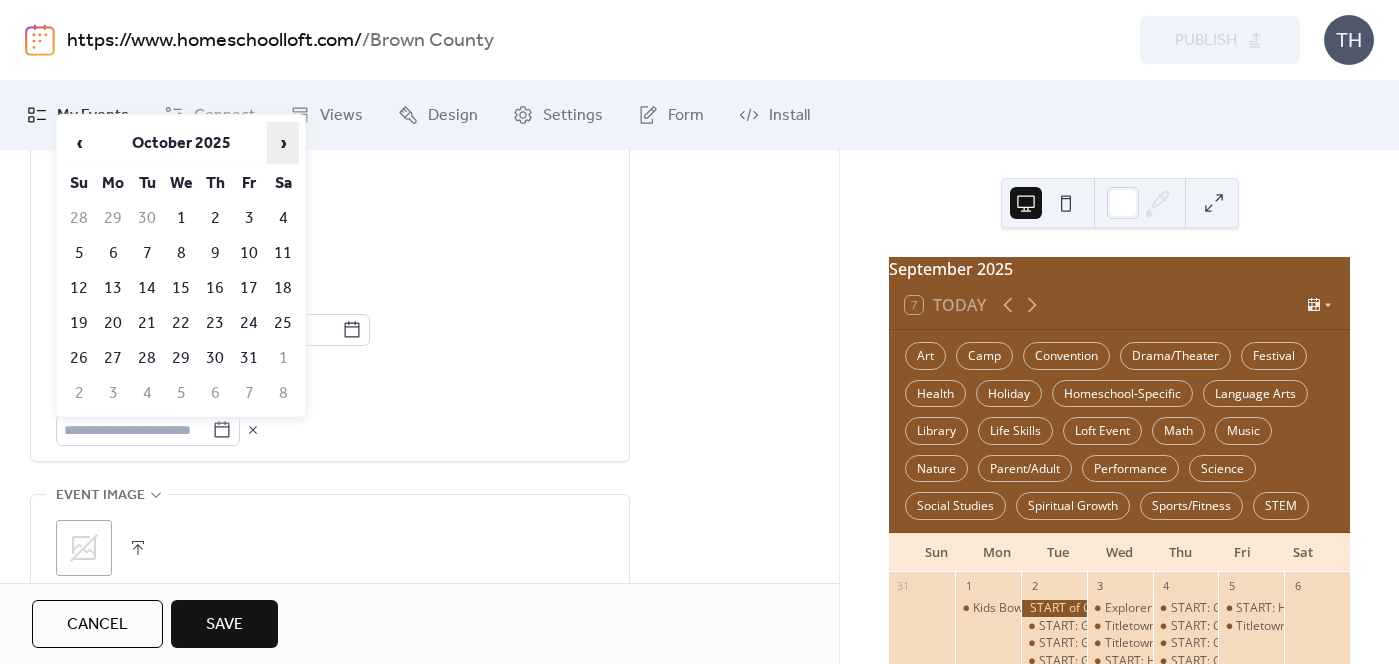 click on "›" at bounding box center [283, 143] 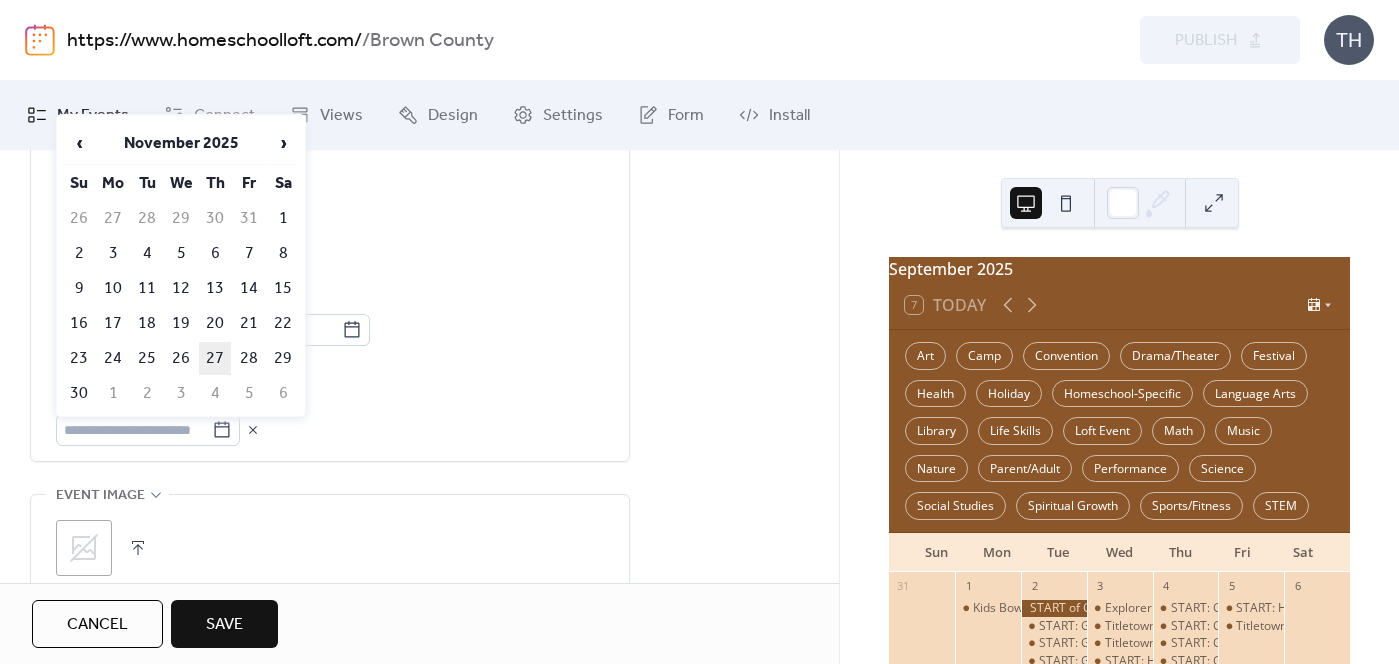 click on "27" at bounding box center [215, 358] 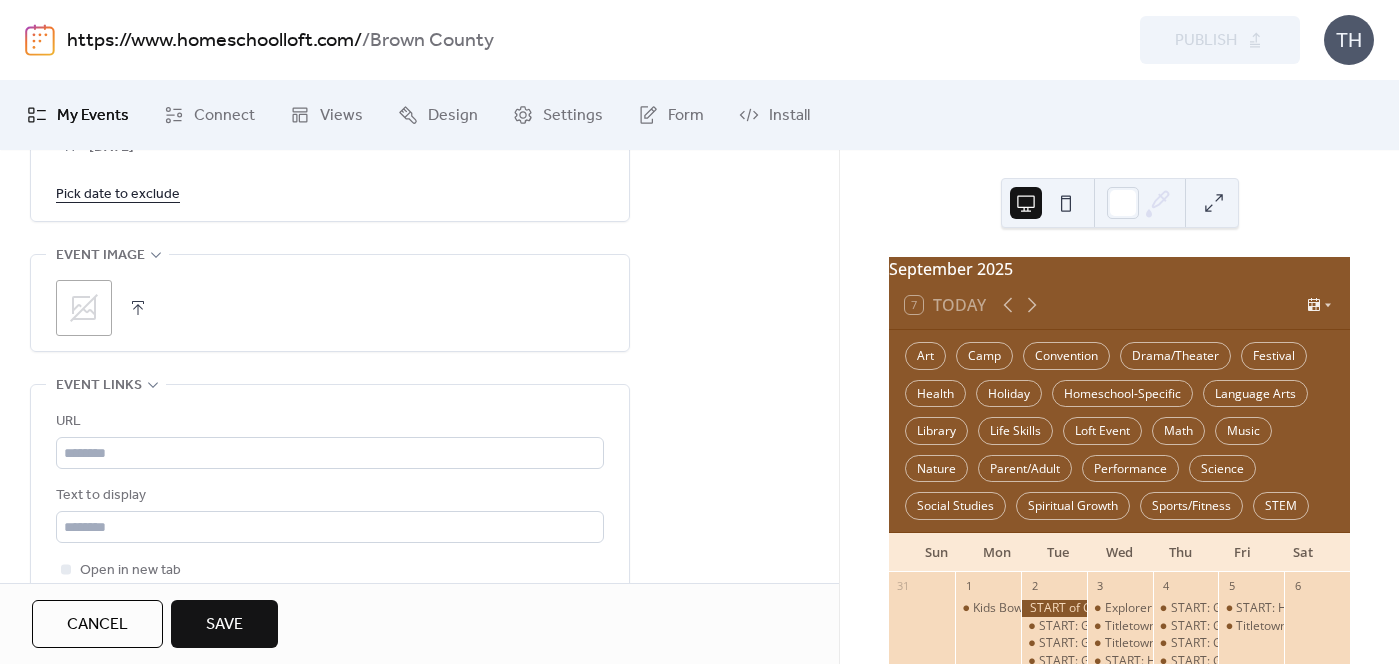 scroll, scrollTop: 1338, scrollLeft: 0, axis: vertical 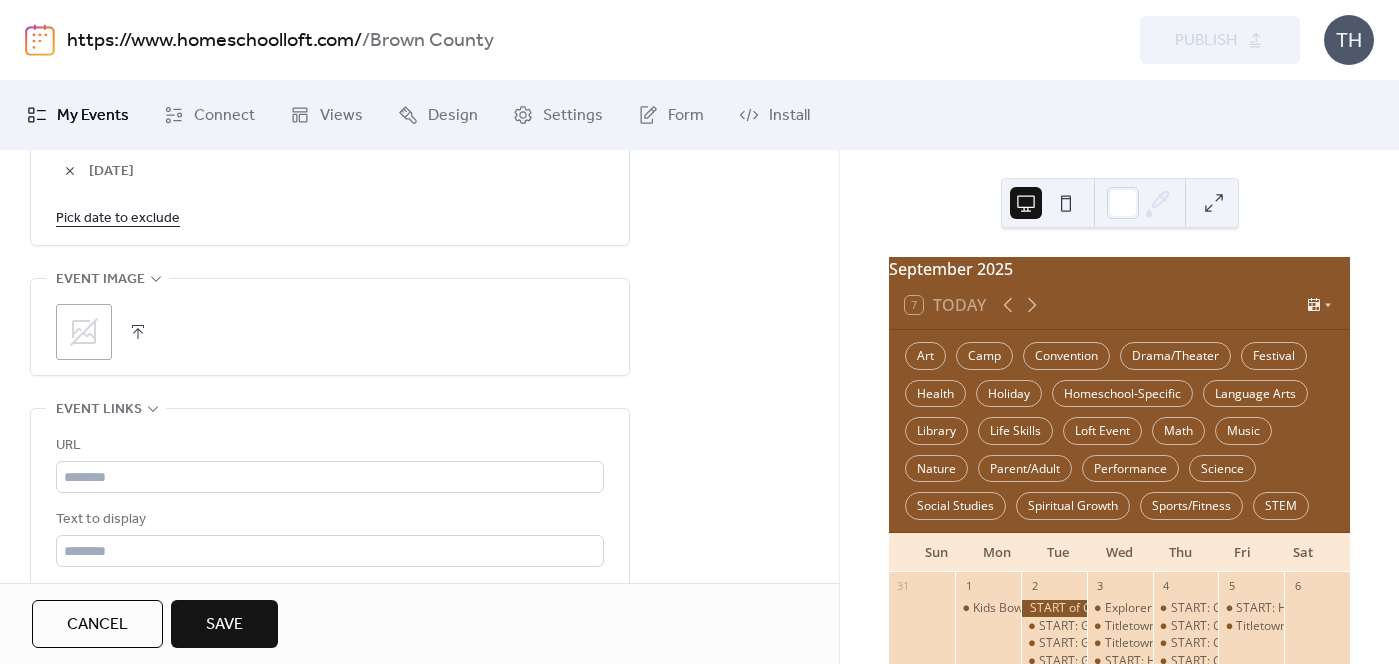 click at bounding box center (138, 332) 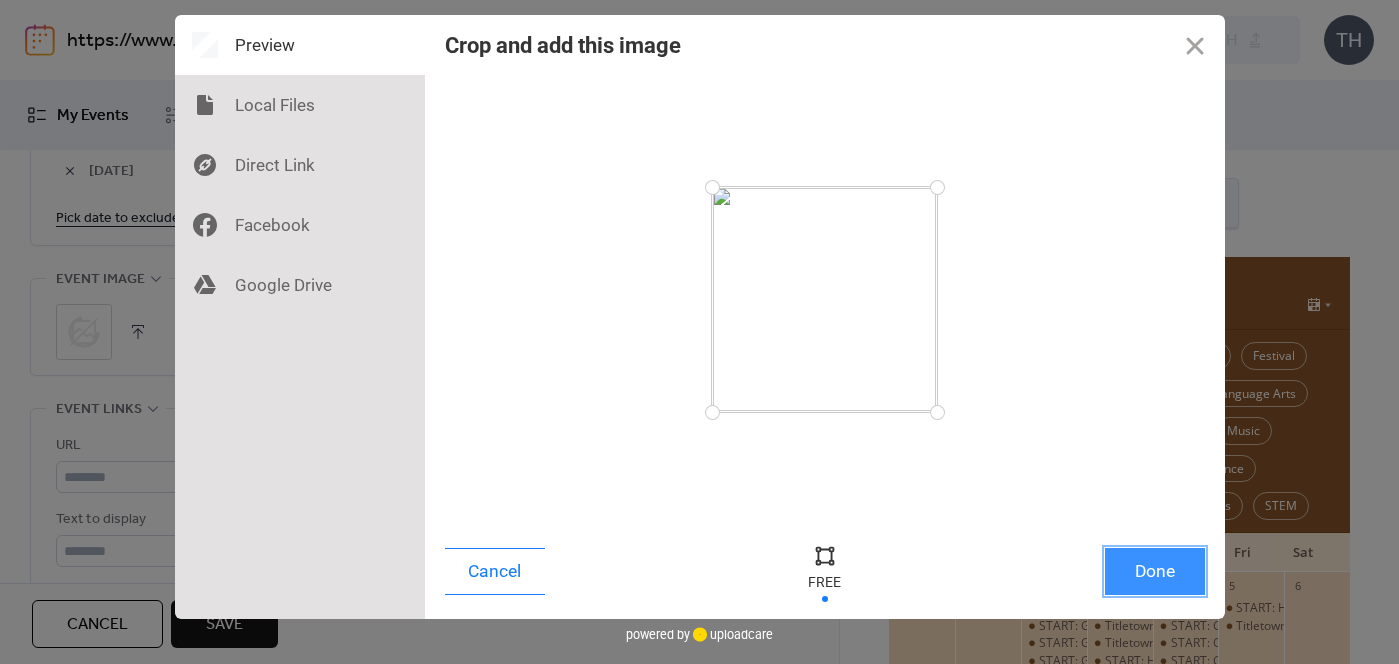 click on "Done" at bounding box center [1155, 571] 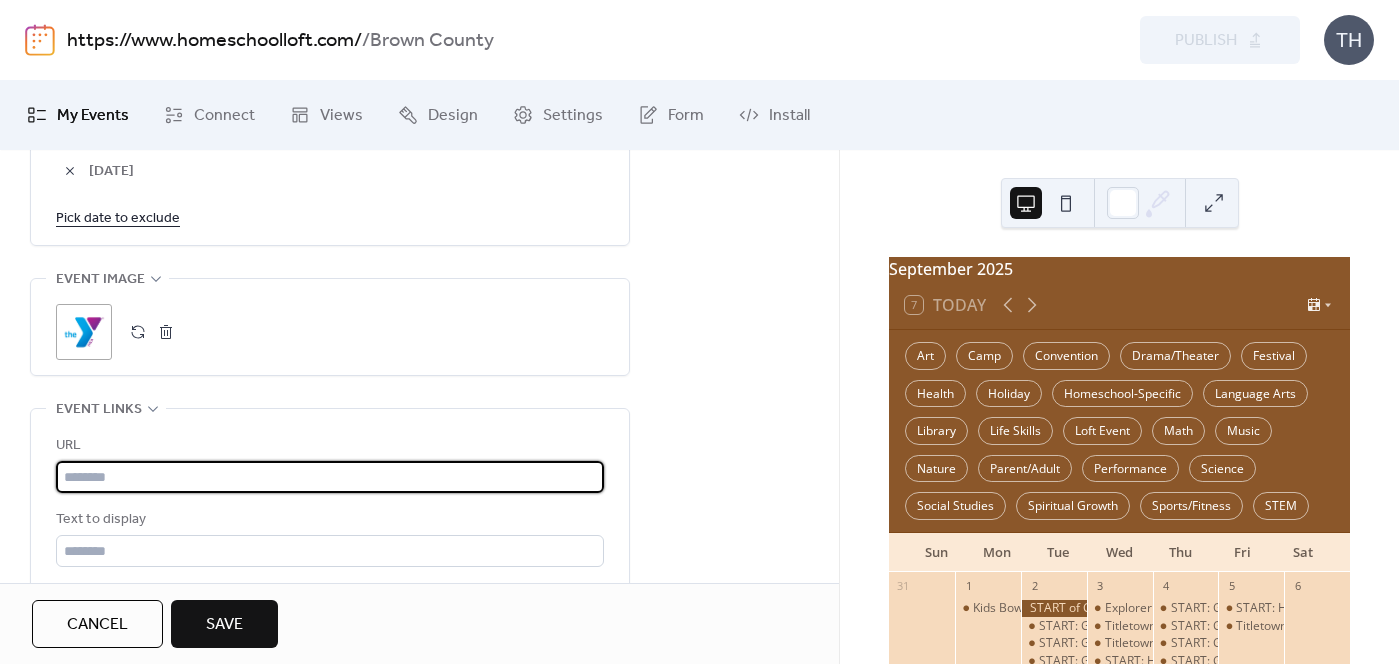 click at bounding box center (330, 477) 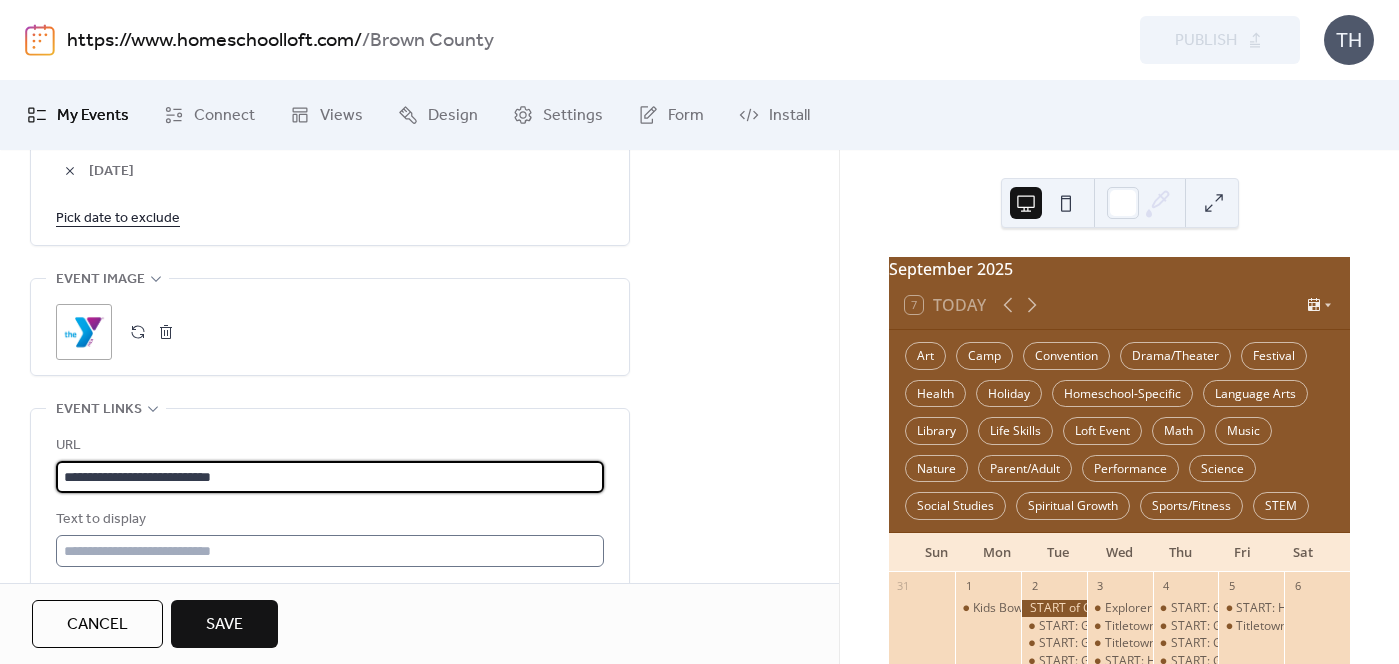 type on "**********" 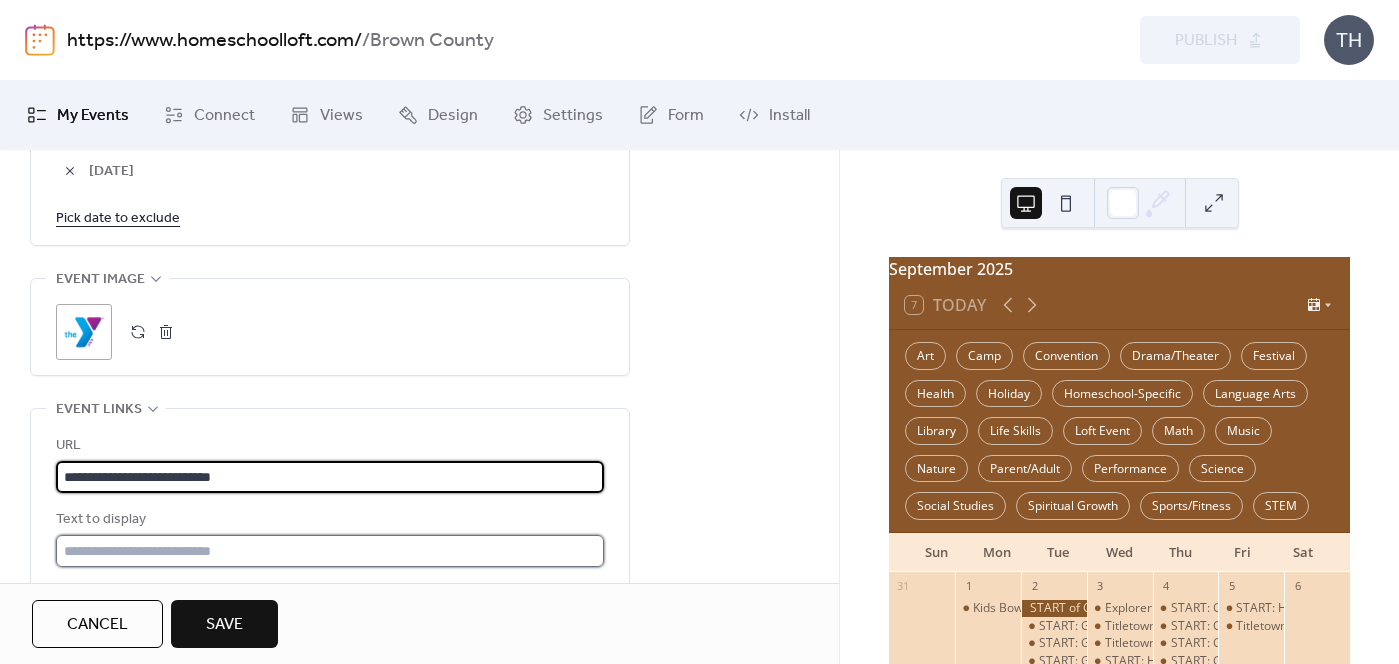 click at bounding box center (330, 551) 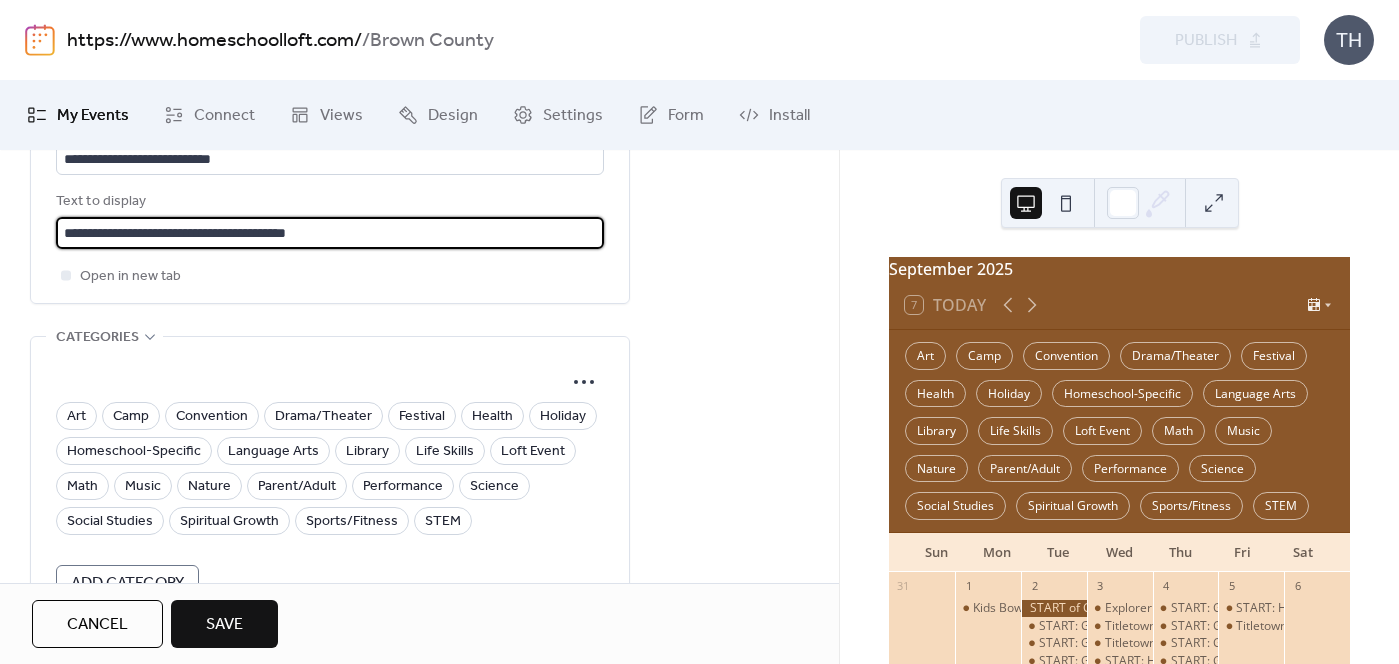 scroll, scrollTop: 1787, scrollLeft: 0, axis: vertical 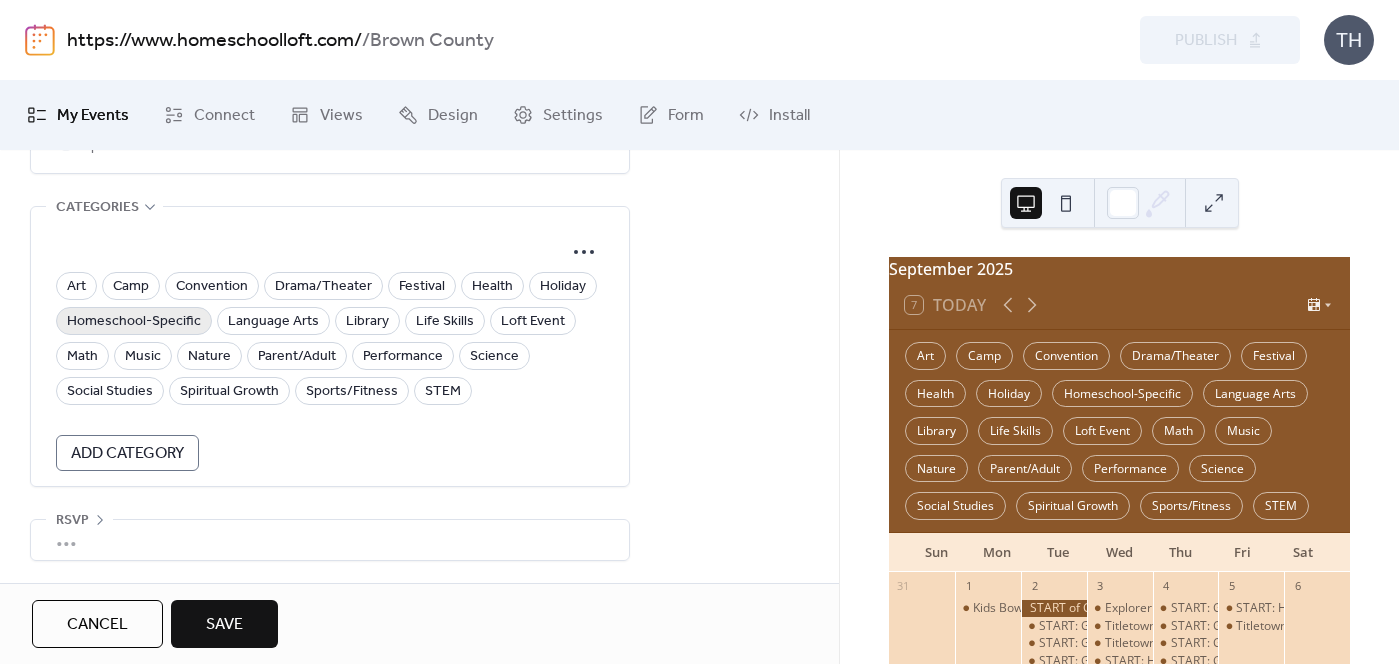 type on "**********" 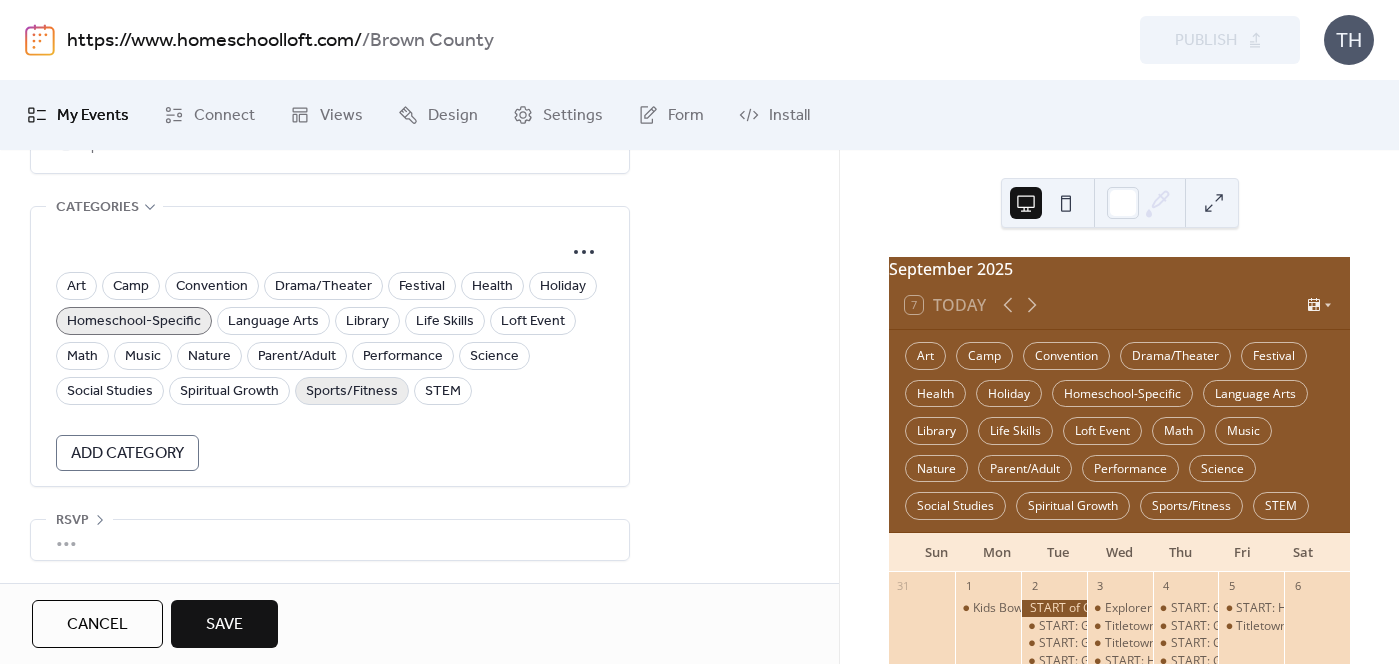 click on "Sports/Fitness" at bounding box center [352, 392] 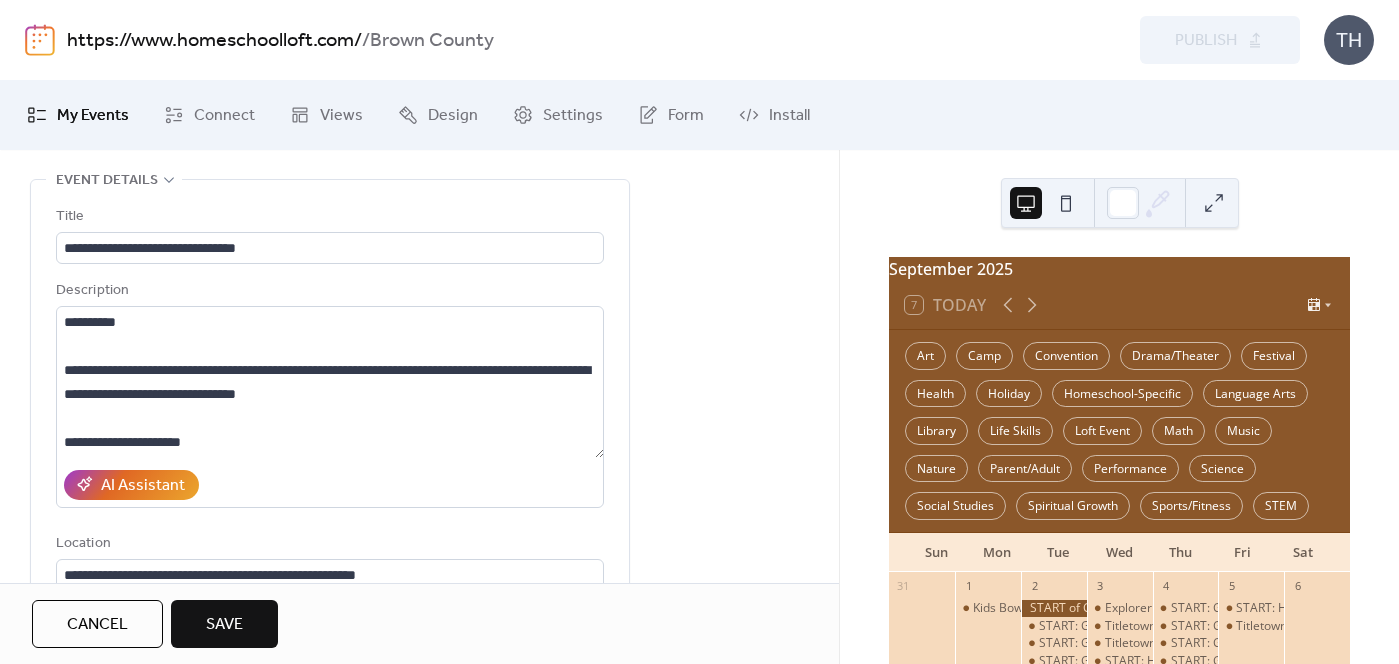 scroll, scrollTop: 90, scrollLeft: 0, axis: vertical 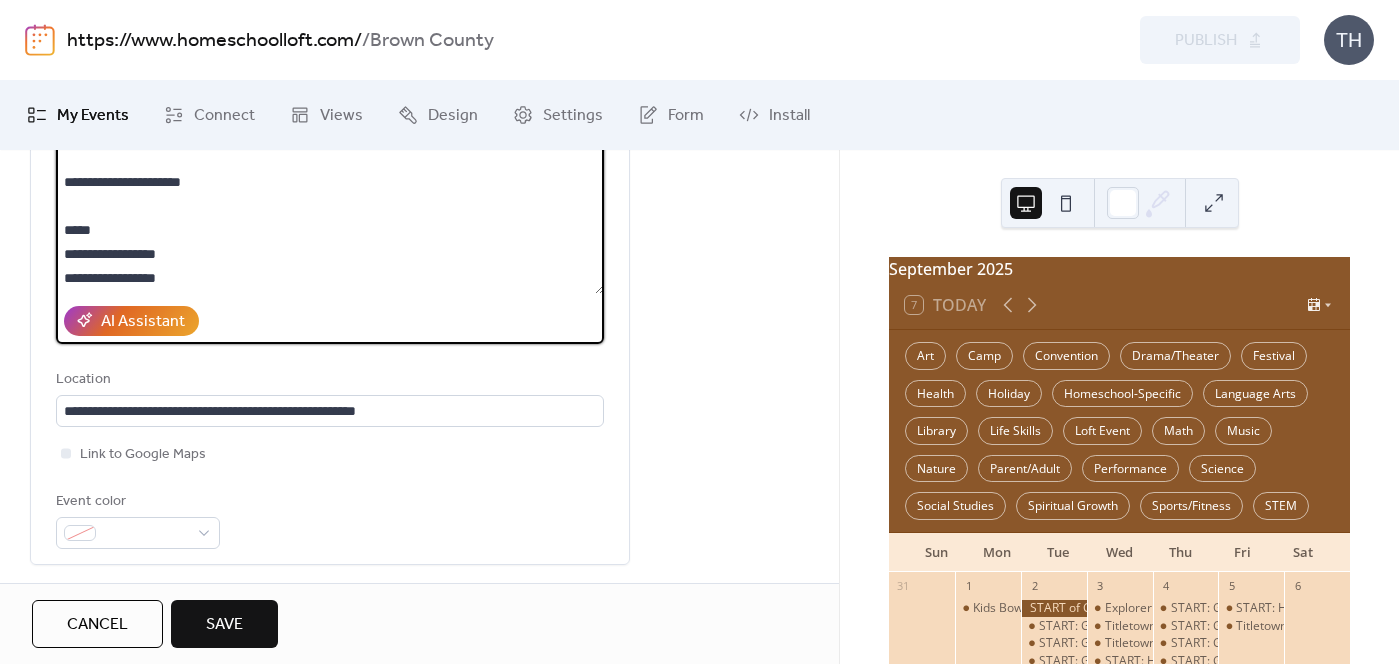 click on "**********" at bounding box center (330, 218) 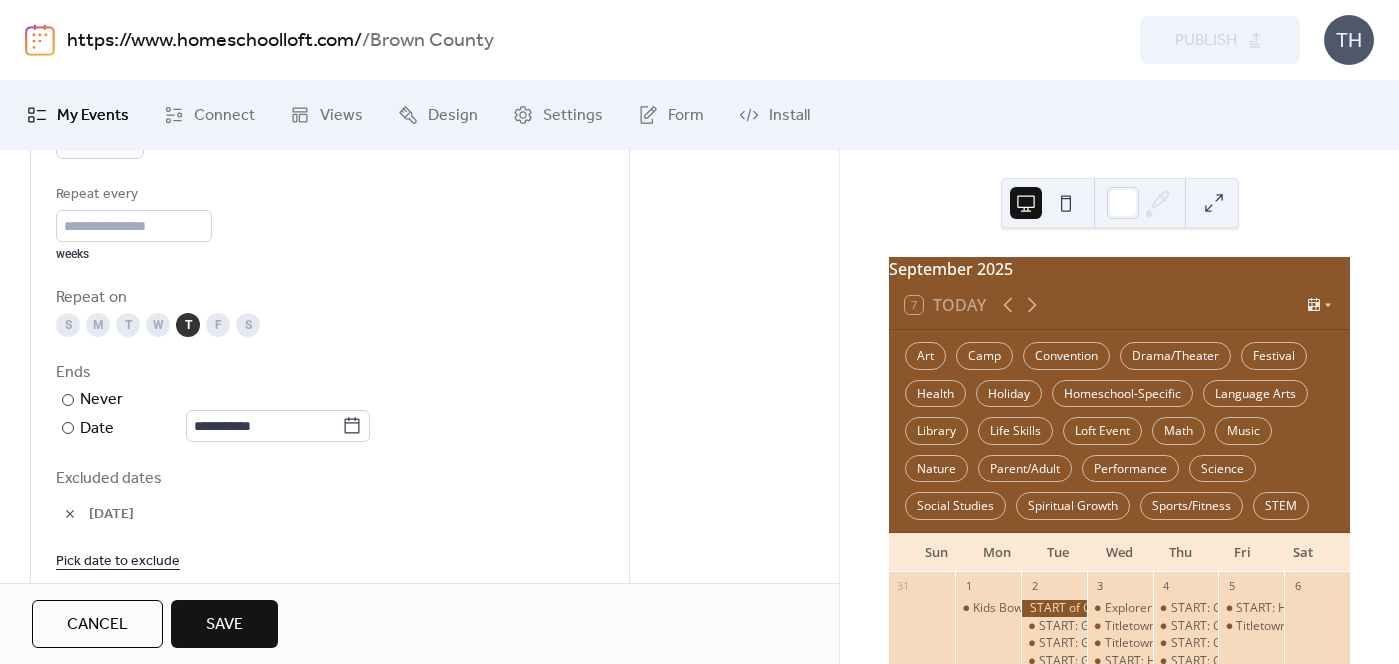 scroll, scrollTop: 1000, scrollLeft: 0, axis: vertical 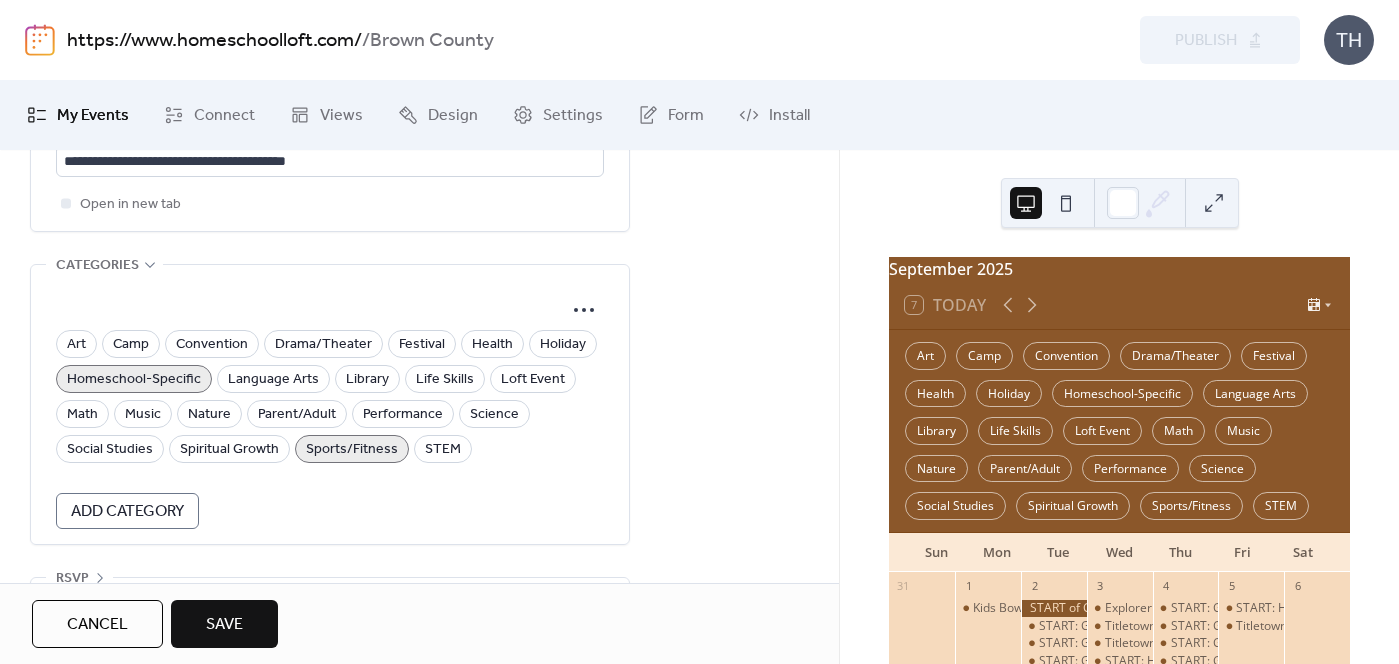 type on "**********" 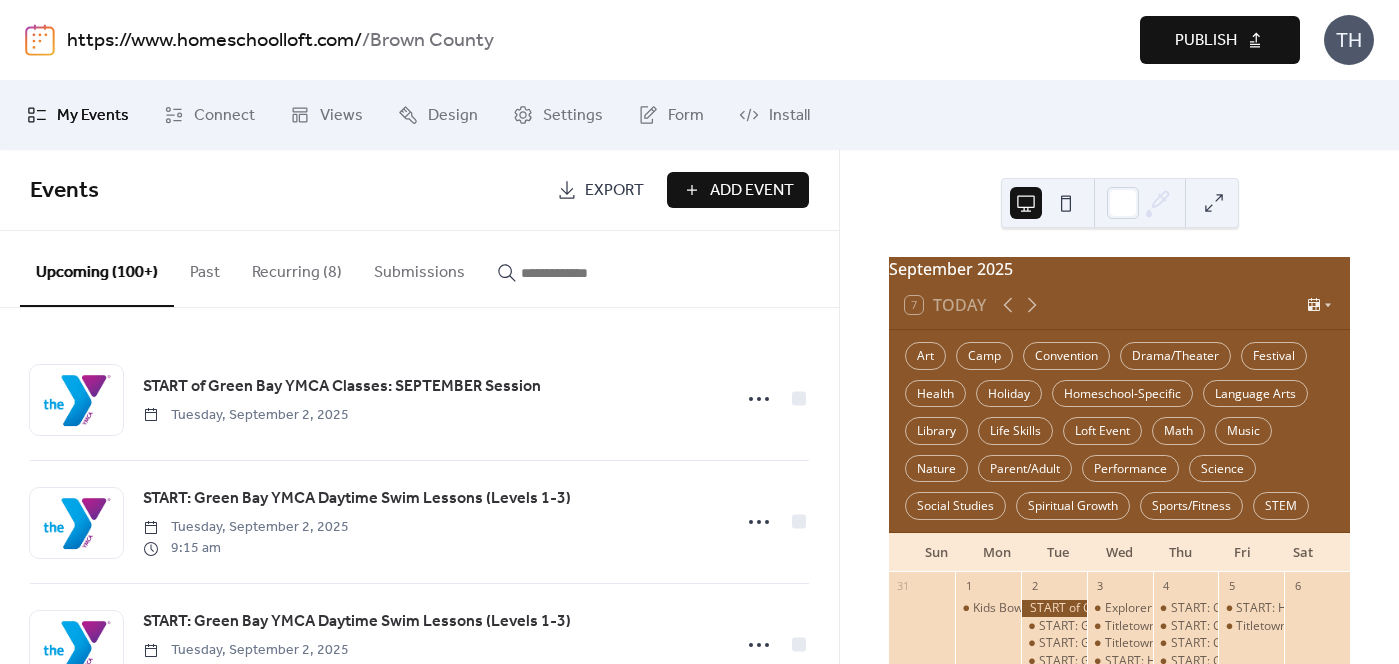 click on "Publish" at bounding box center [1206, 41] 